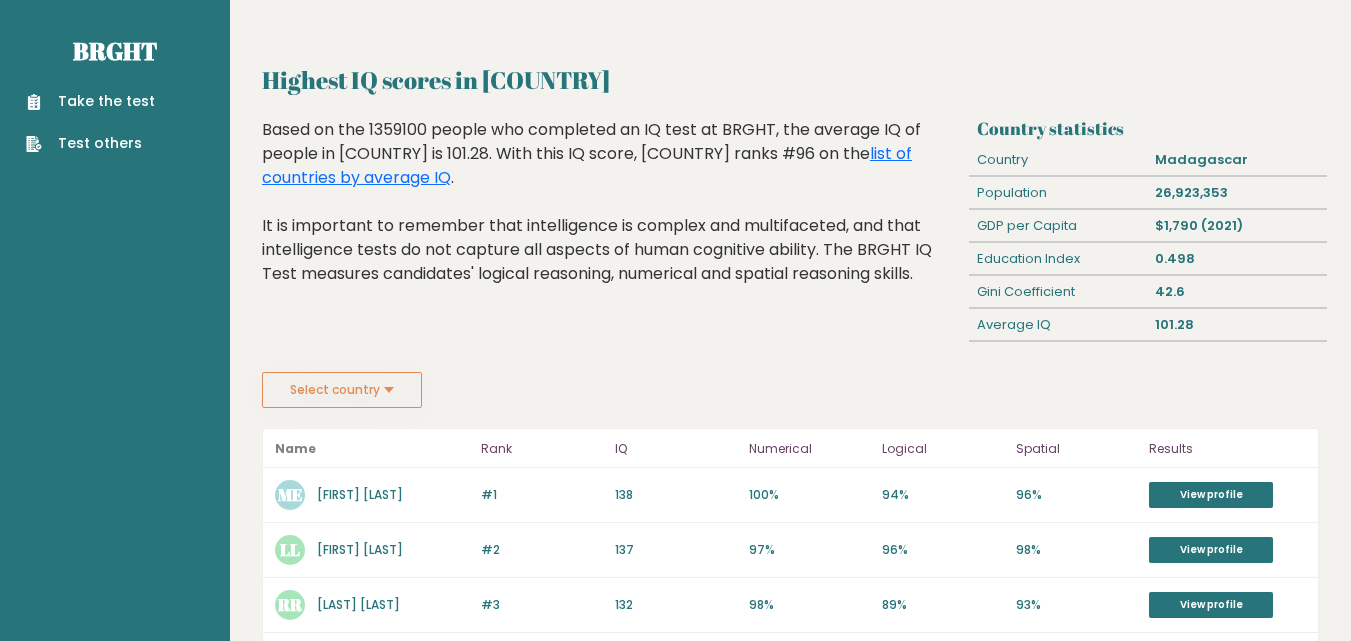 scroll, scrollTop: 0, scrollLeft: 0, axis: both 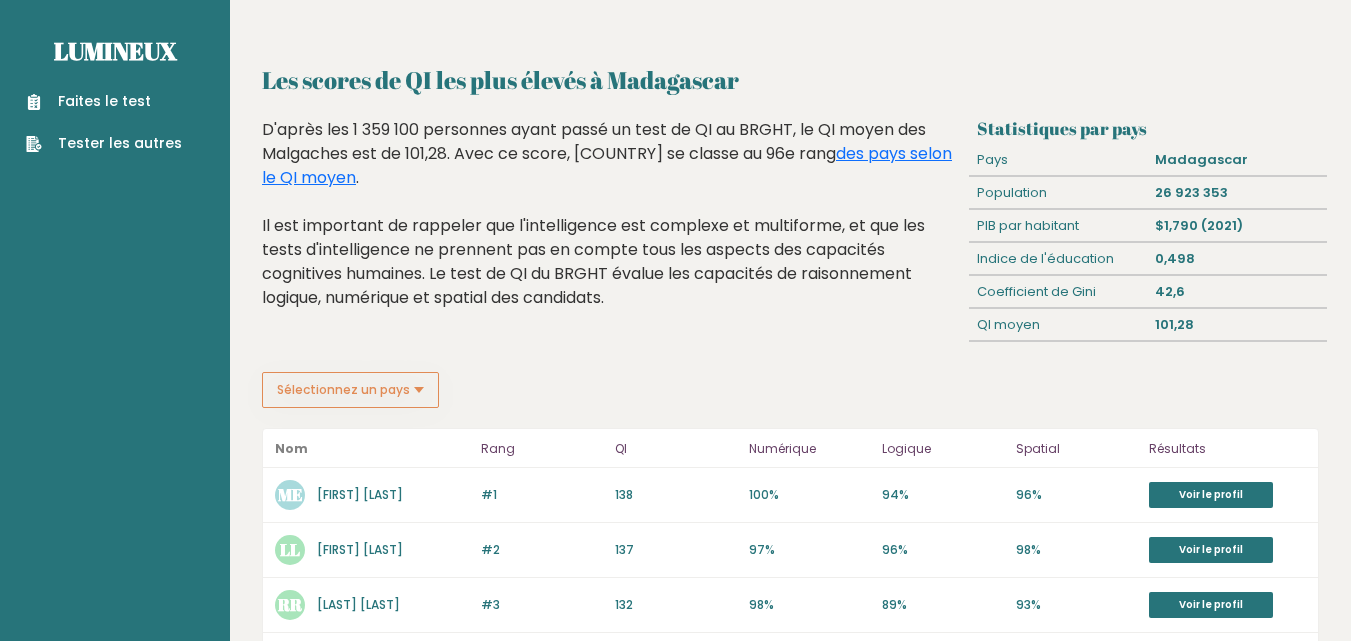 click on "Faites le test" at bounding box center [104, 101] 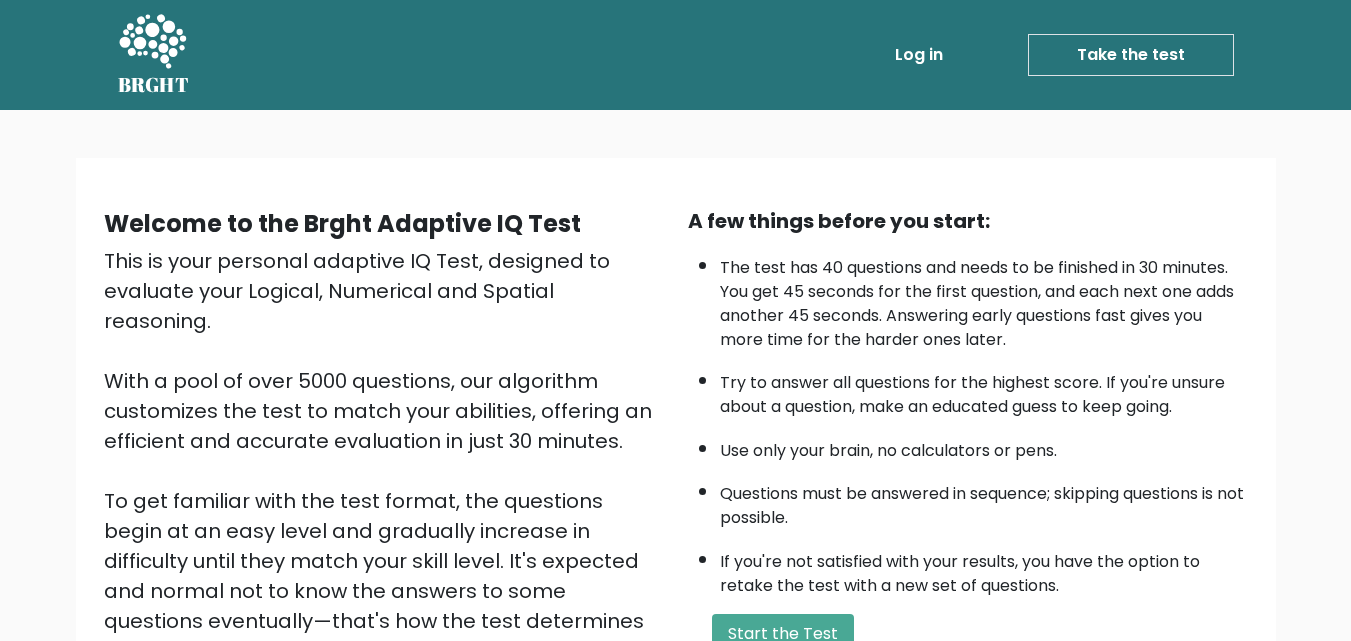 scroll, scrollTop: 0, scrollLeft: 0, axis: both 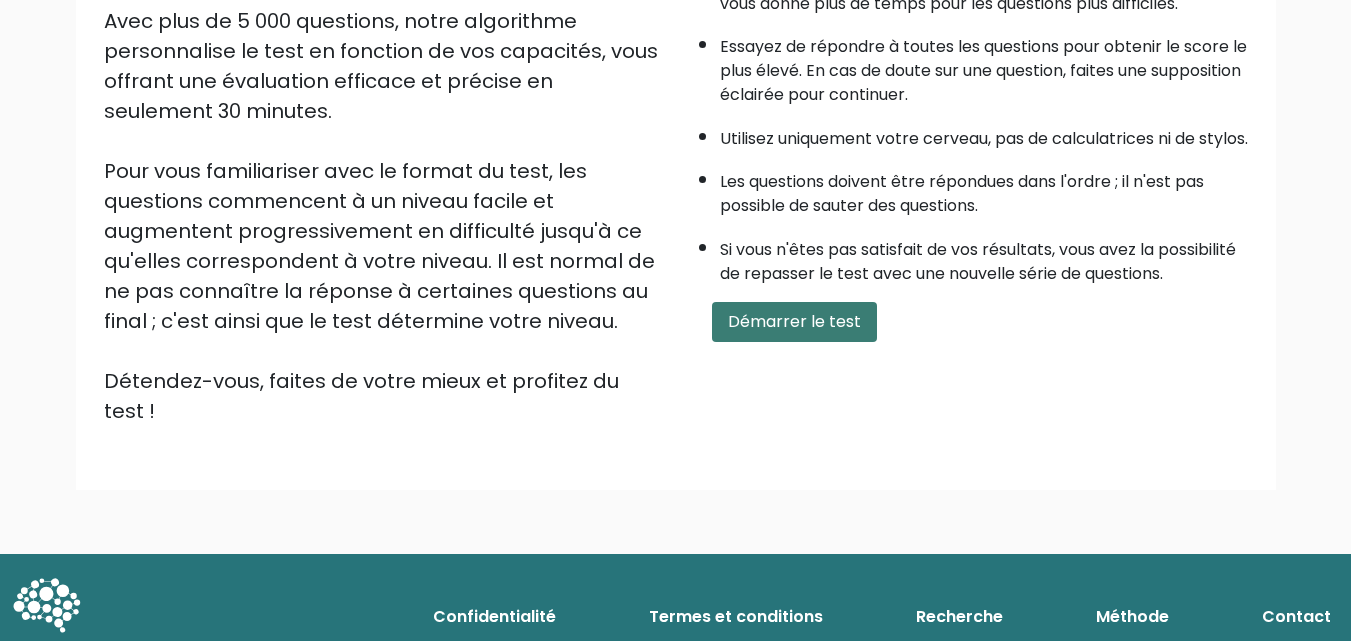 click on "Démarrer le test" at bounding box center (794, 321) 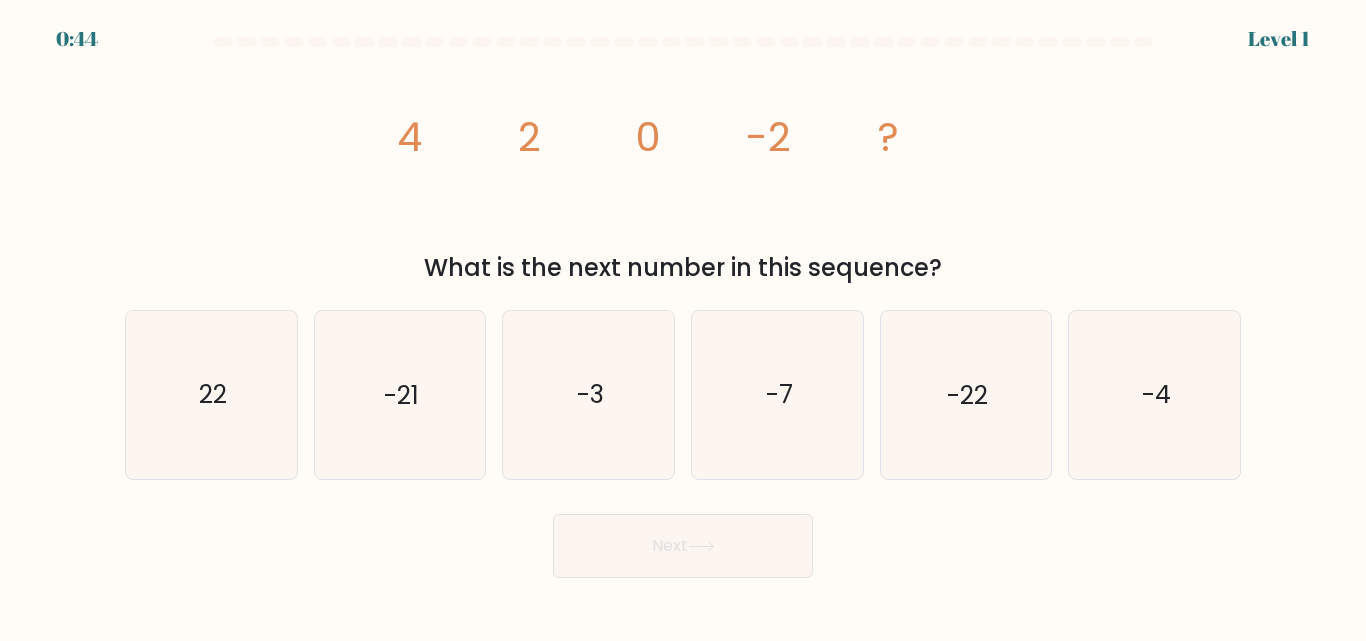 scroll, scrollTop: 0, scrollLeft: 0, axis: both 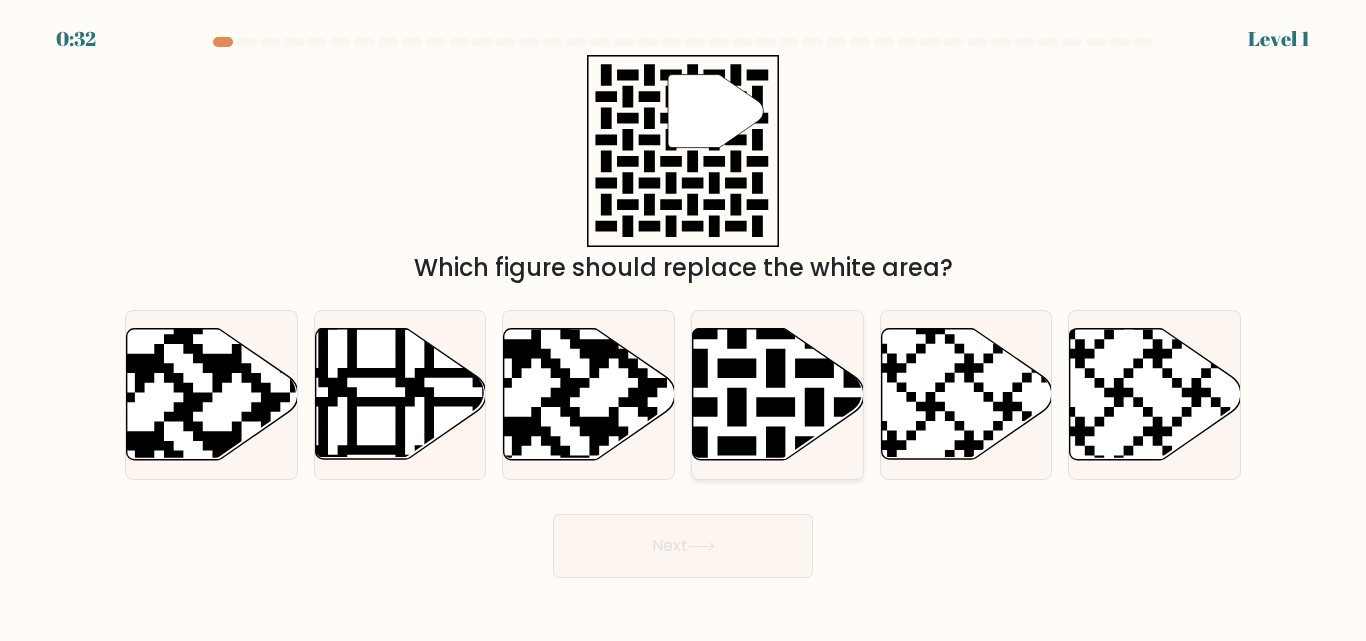 click 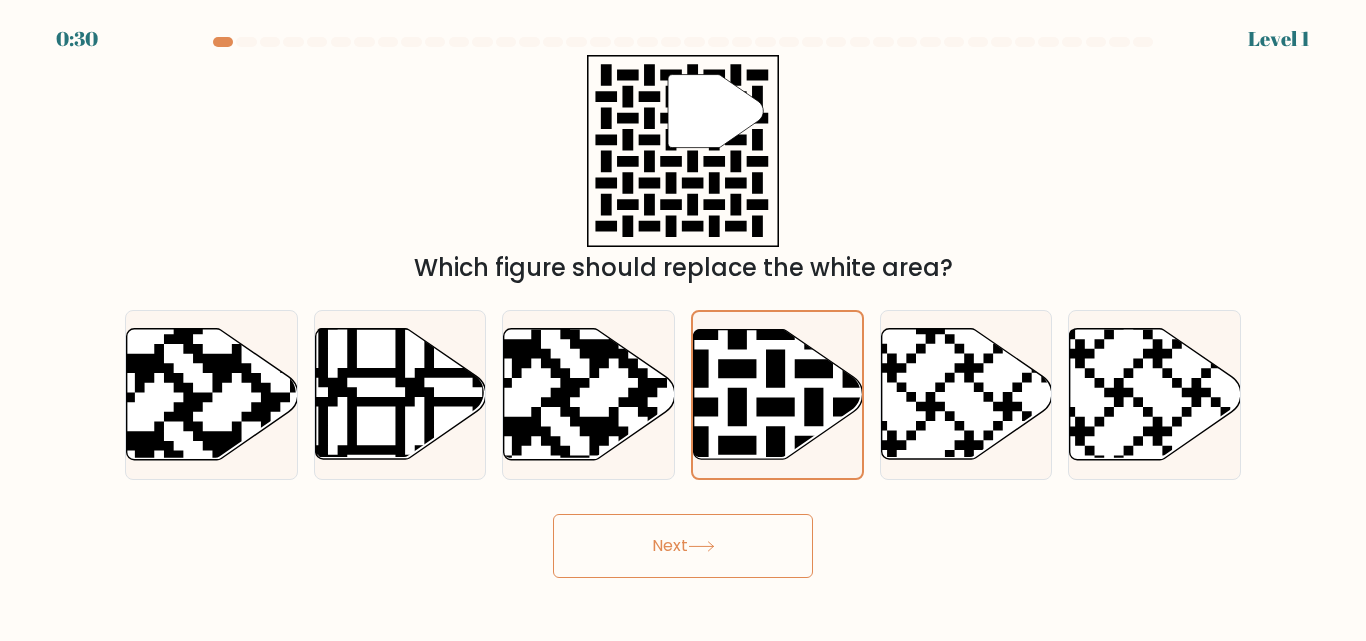 click on "Next" at bounding box center (683, 546) 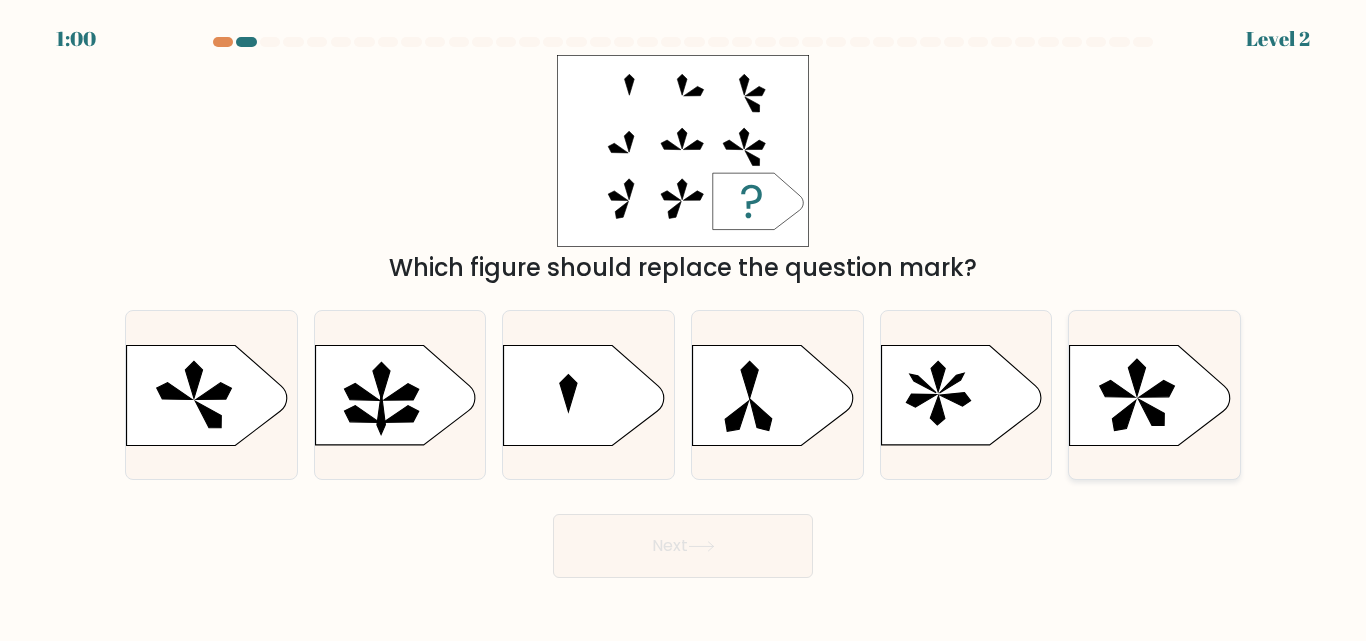 click 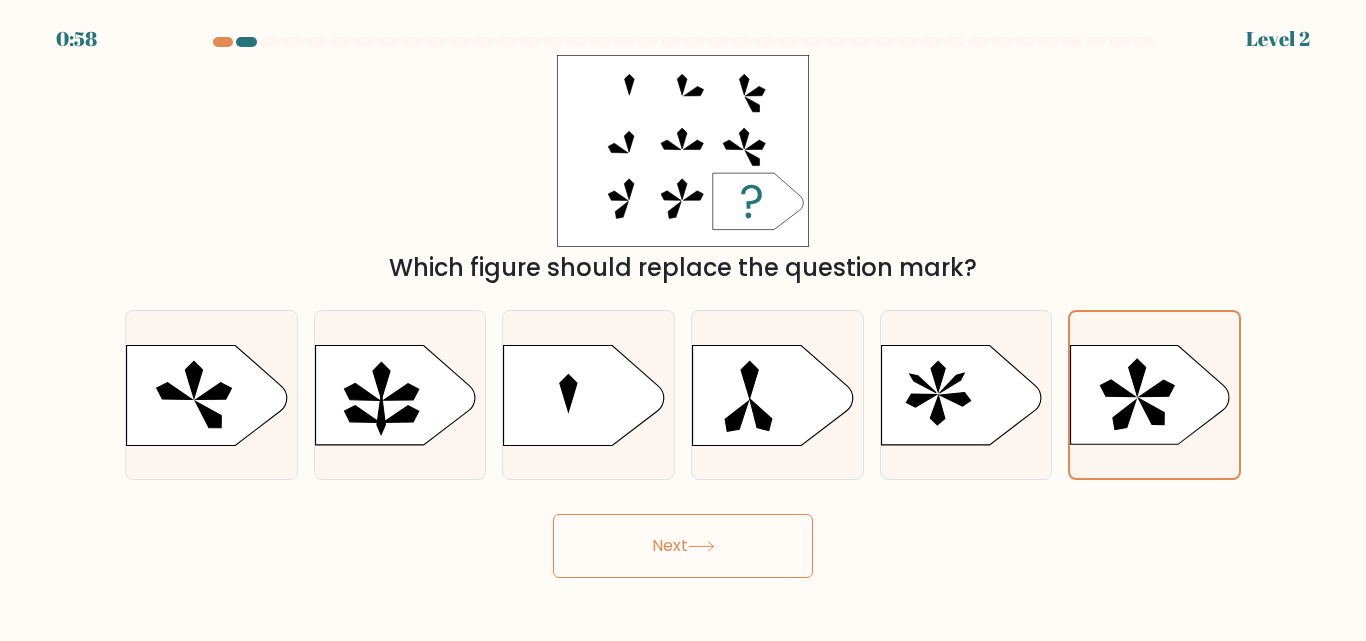 click on "Next" at bounding box center (683, 546) 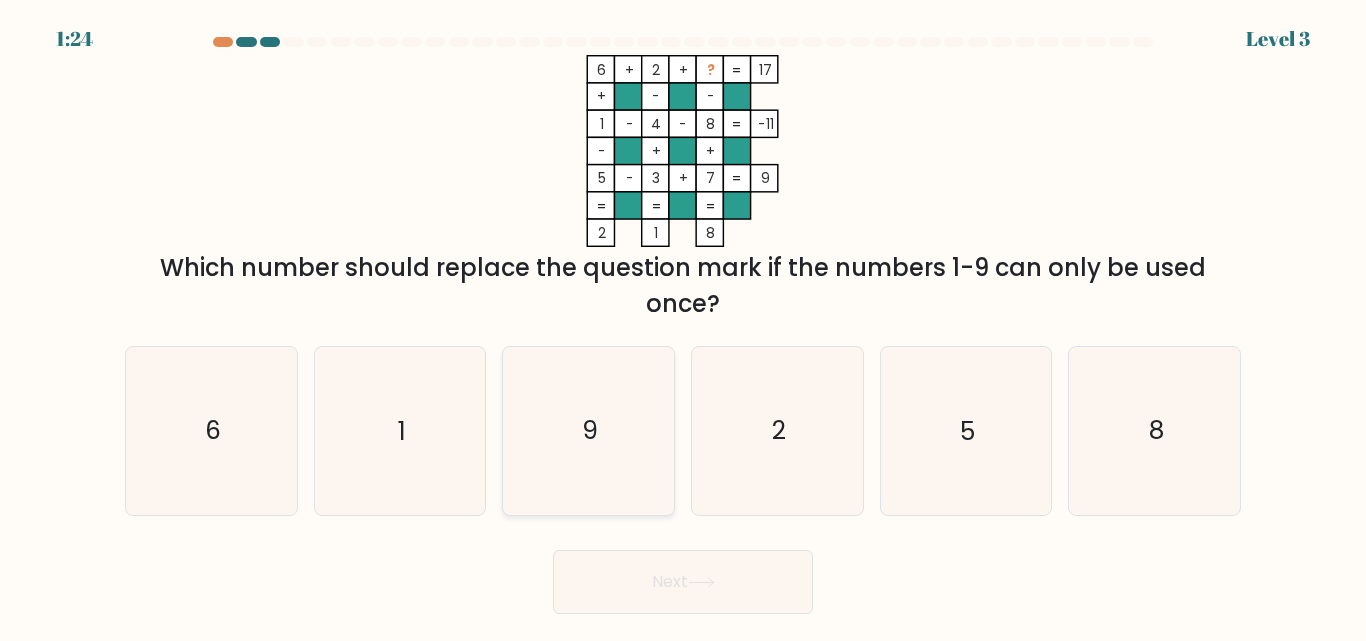 click on "9" 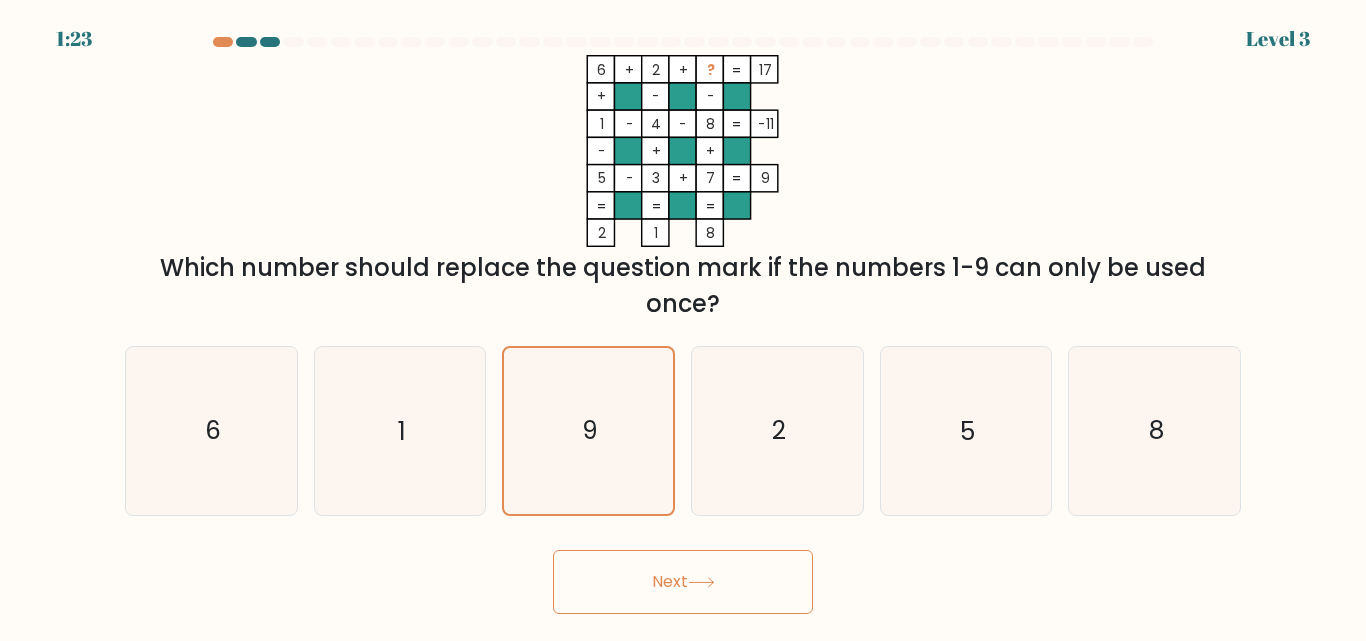 click on "Next" at bounding box center [683, 582] 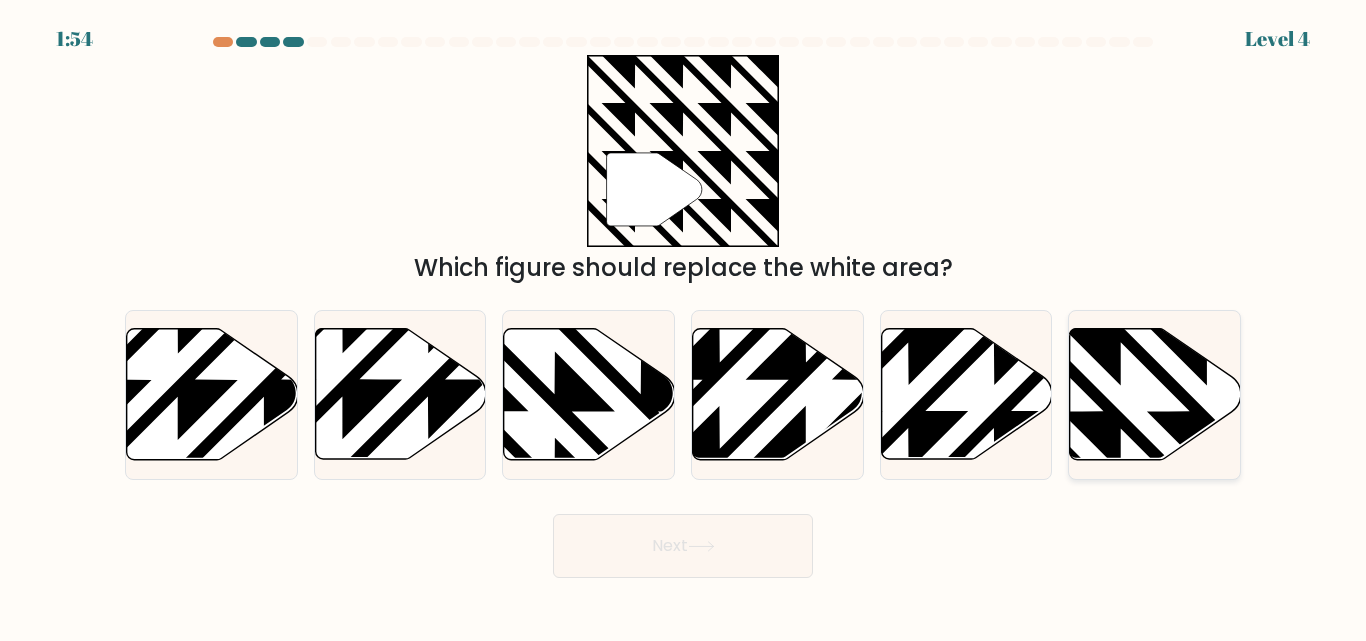 click 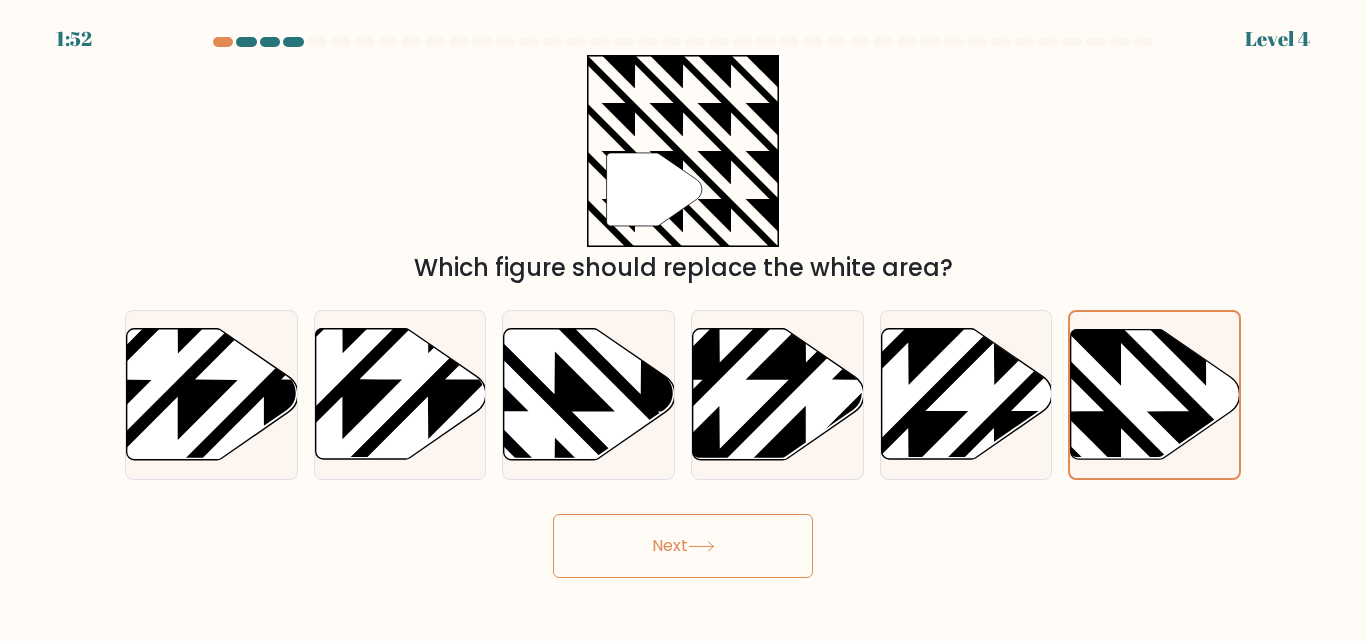 click on "Next" at bounding box center (683, 546) 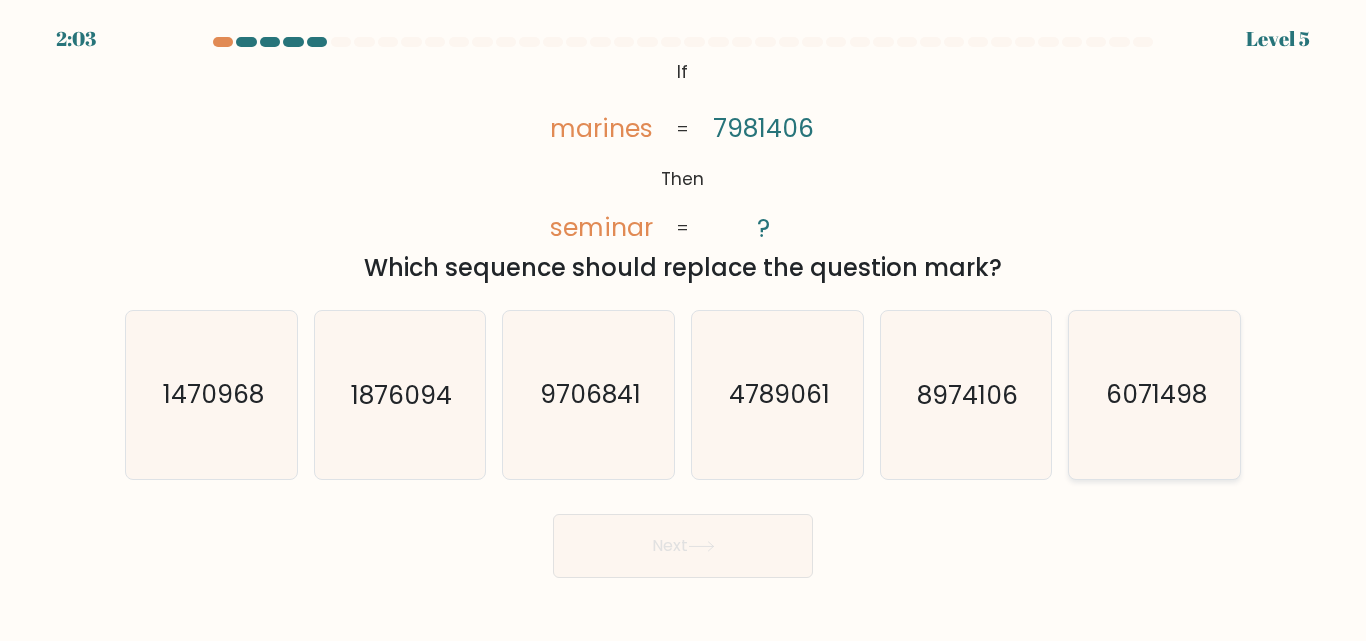 click on "6071498" 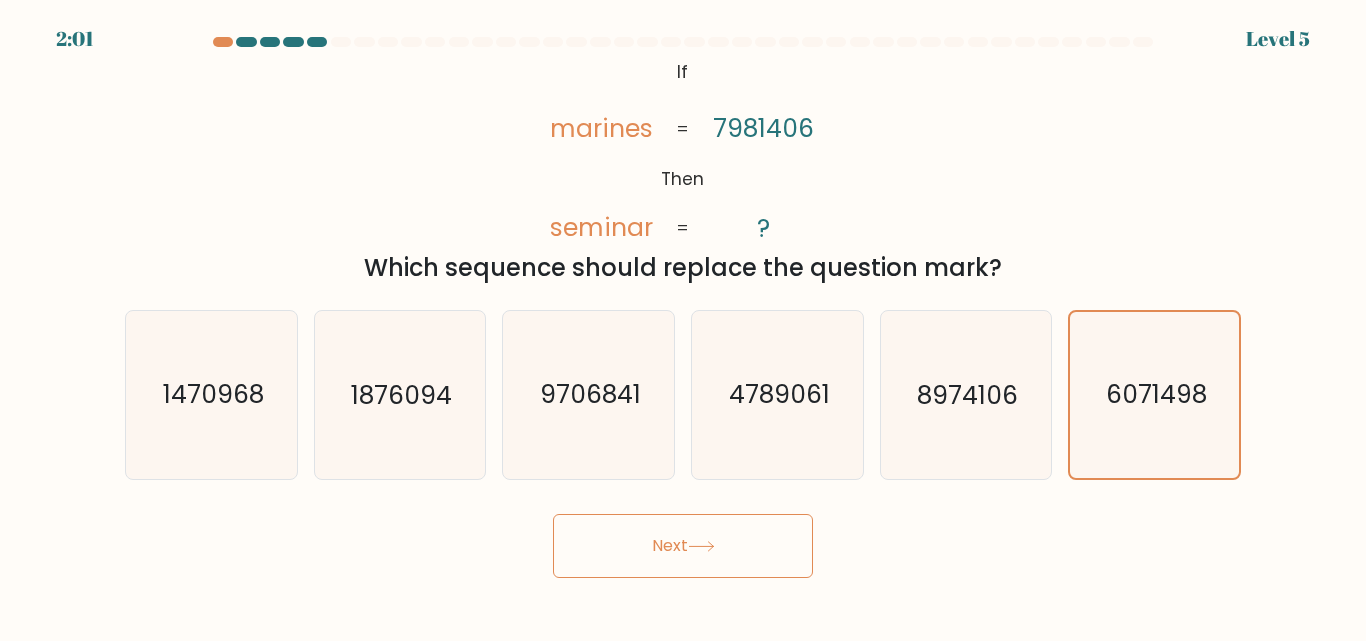 click on "Next" at bounding box center [683, 546] 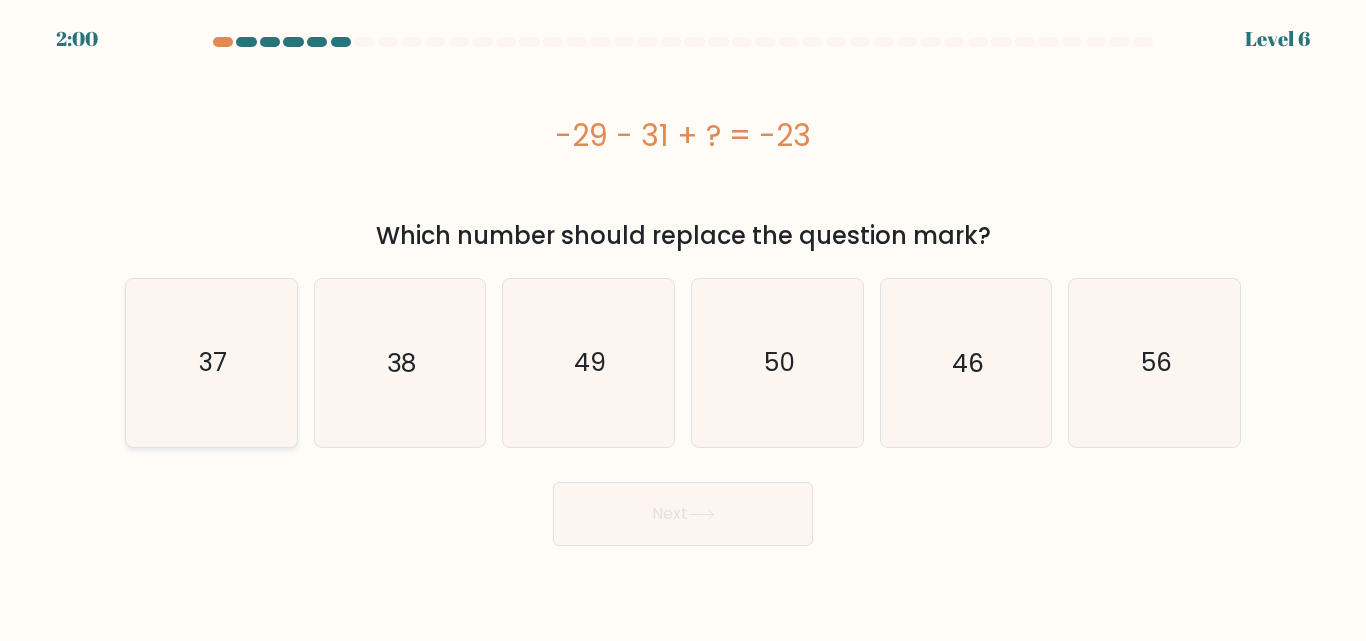 click on "37" 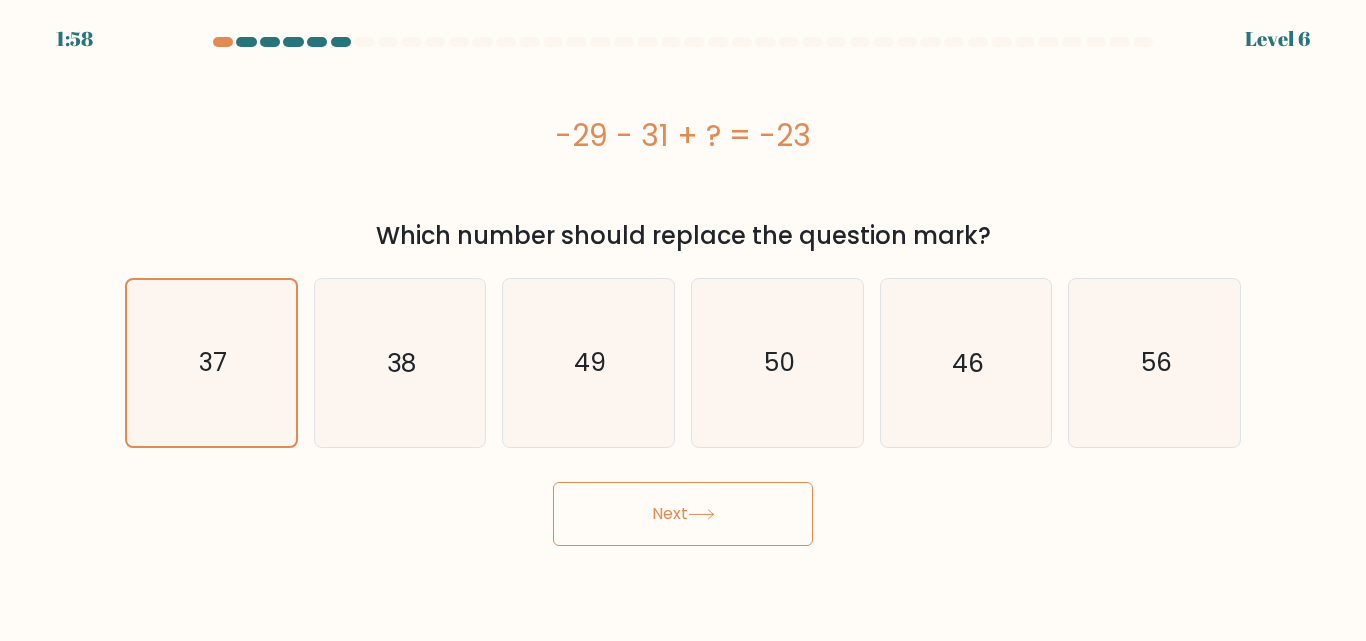 click on "Next" at bounding box center (683, 514) 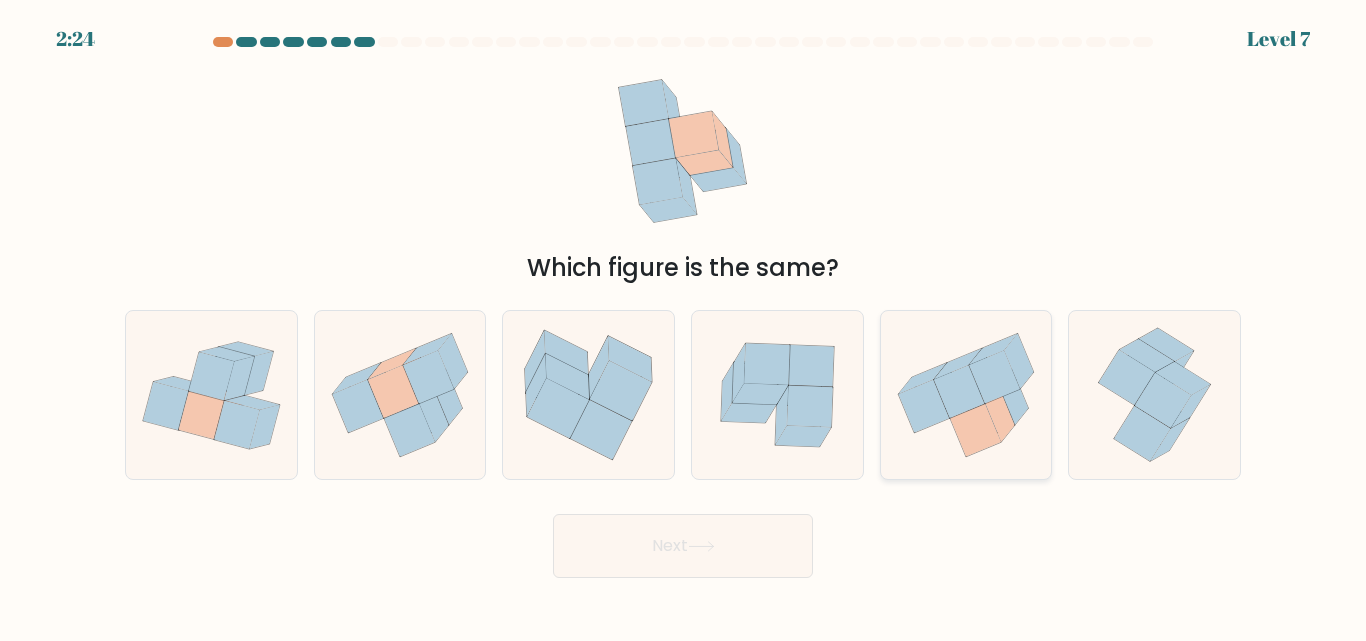 click 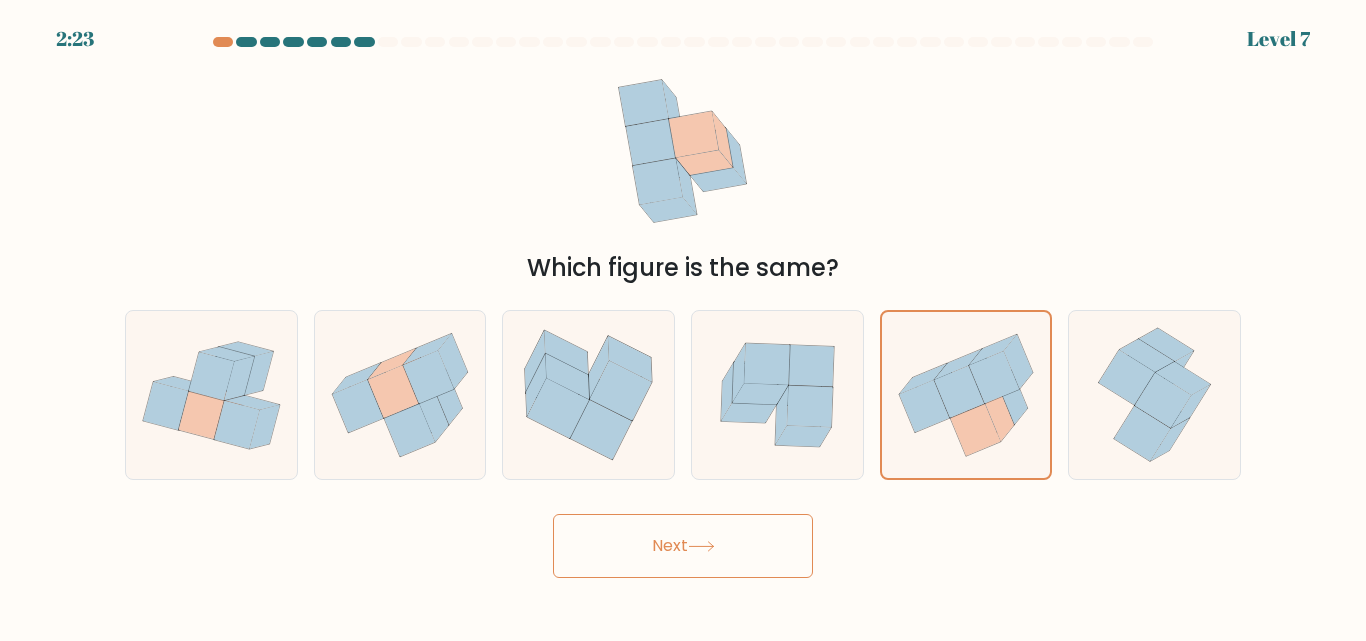 click on "Next" at bounding box center (683, 546) 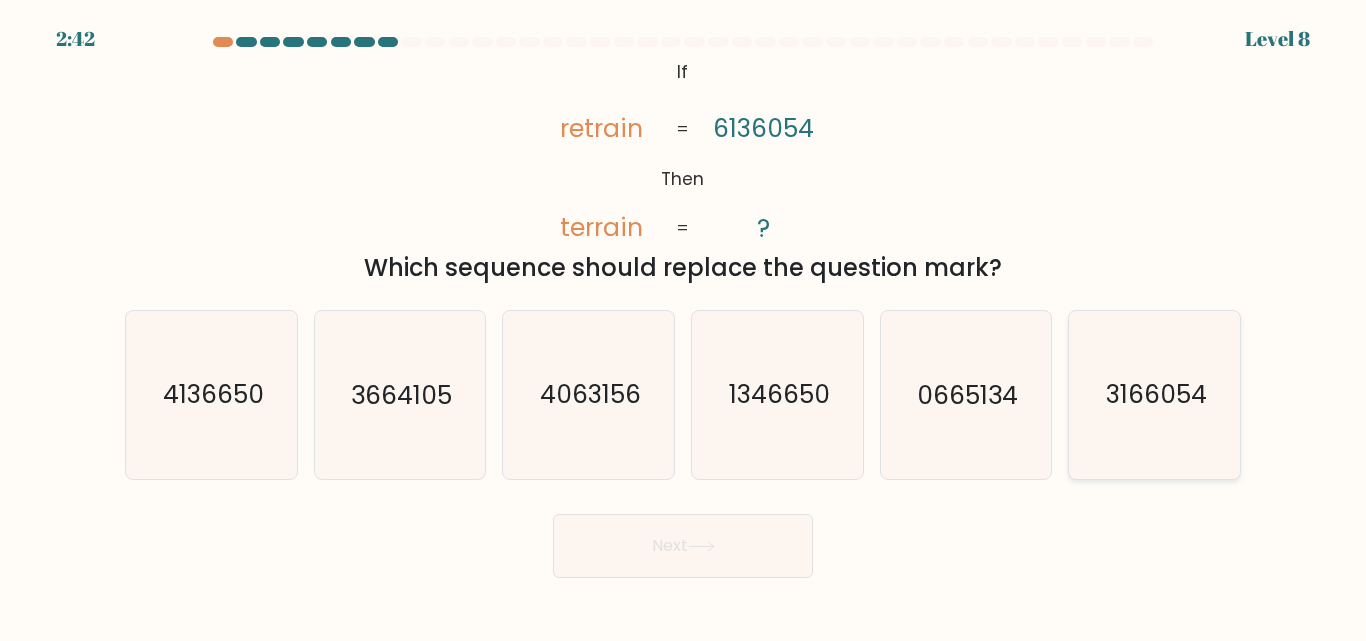 click on "3166054" 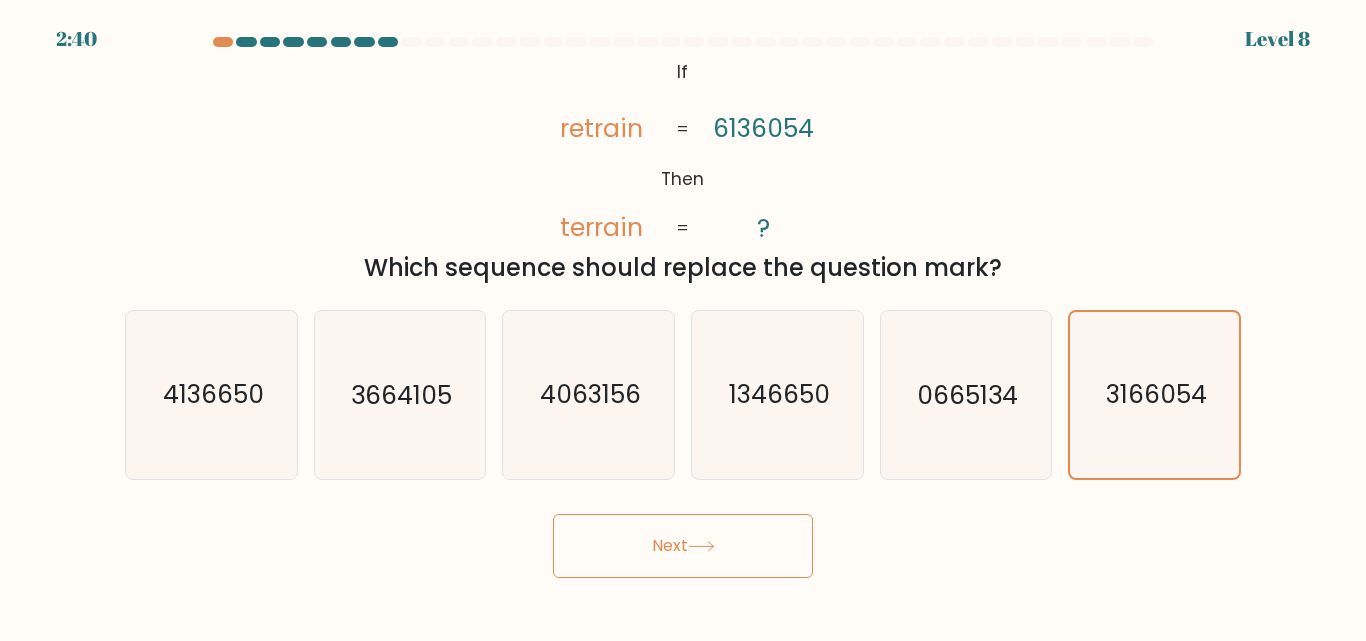 click on "Next" at bounding box center [683, 546] 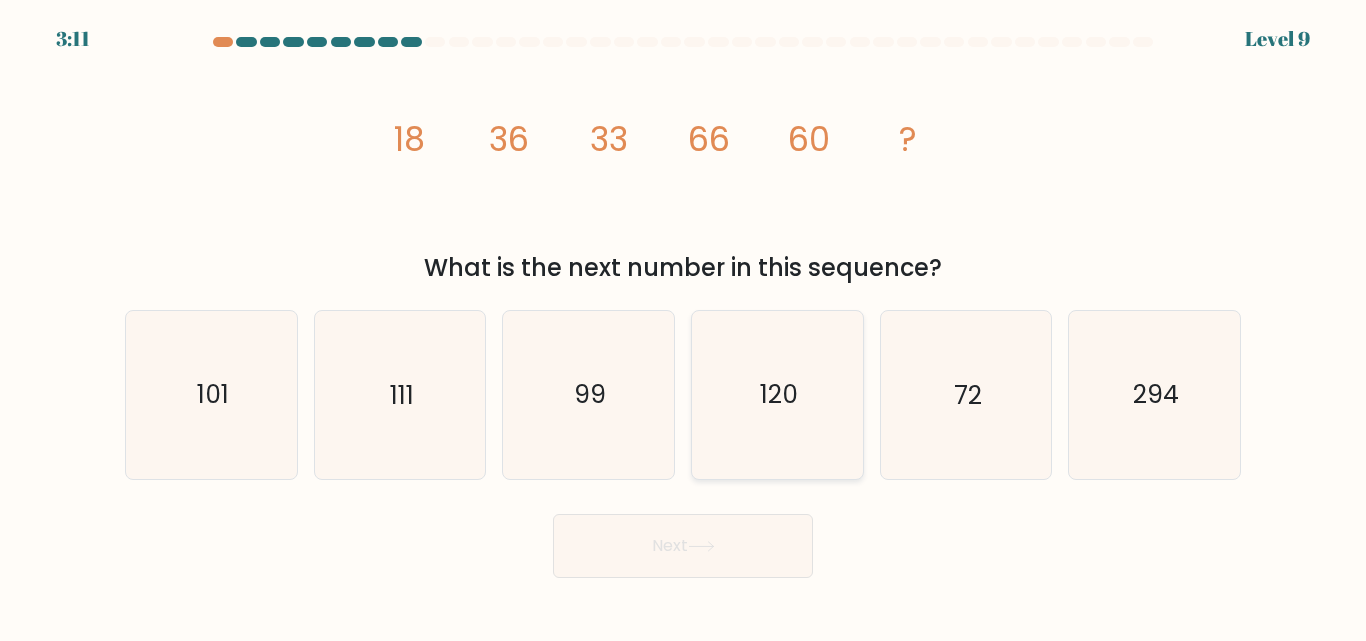 click on "120" 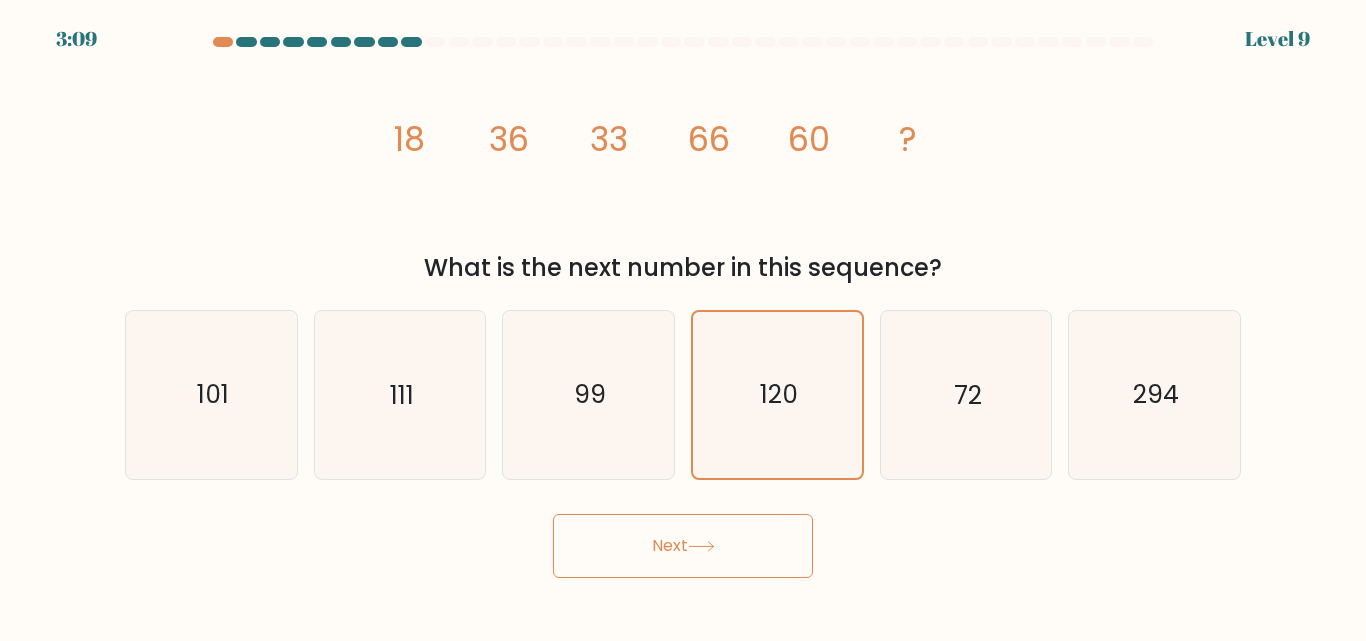 click on "Next" at bounding box center [683, 546] 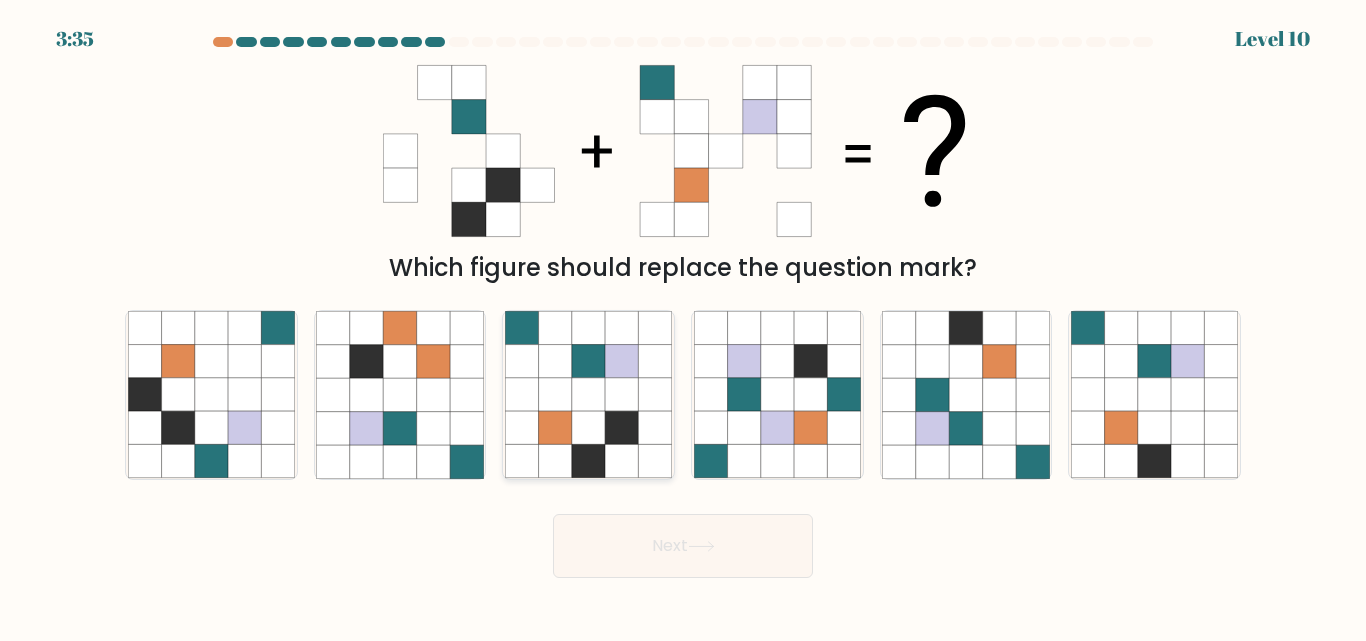 click 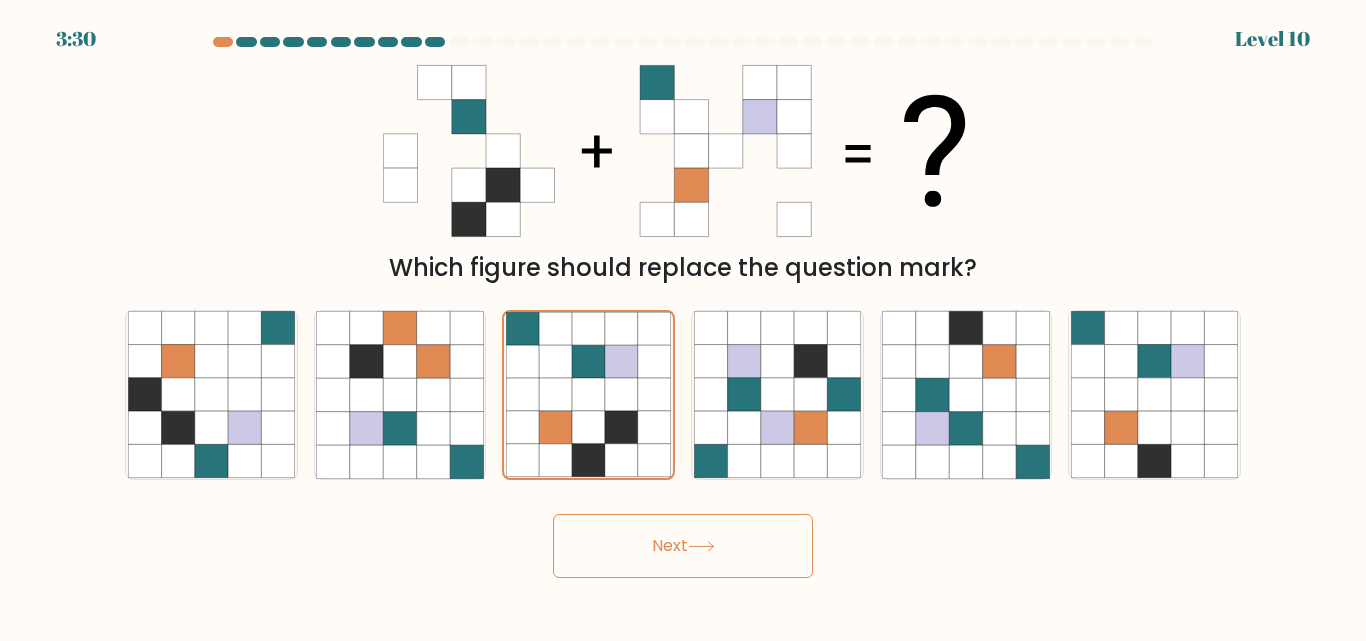 click on "Next" at bounding box center (683, 546) 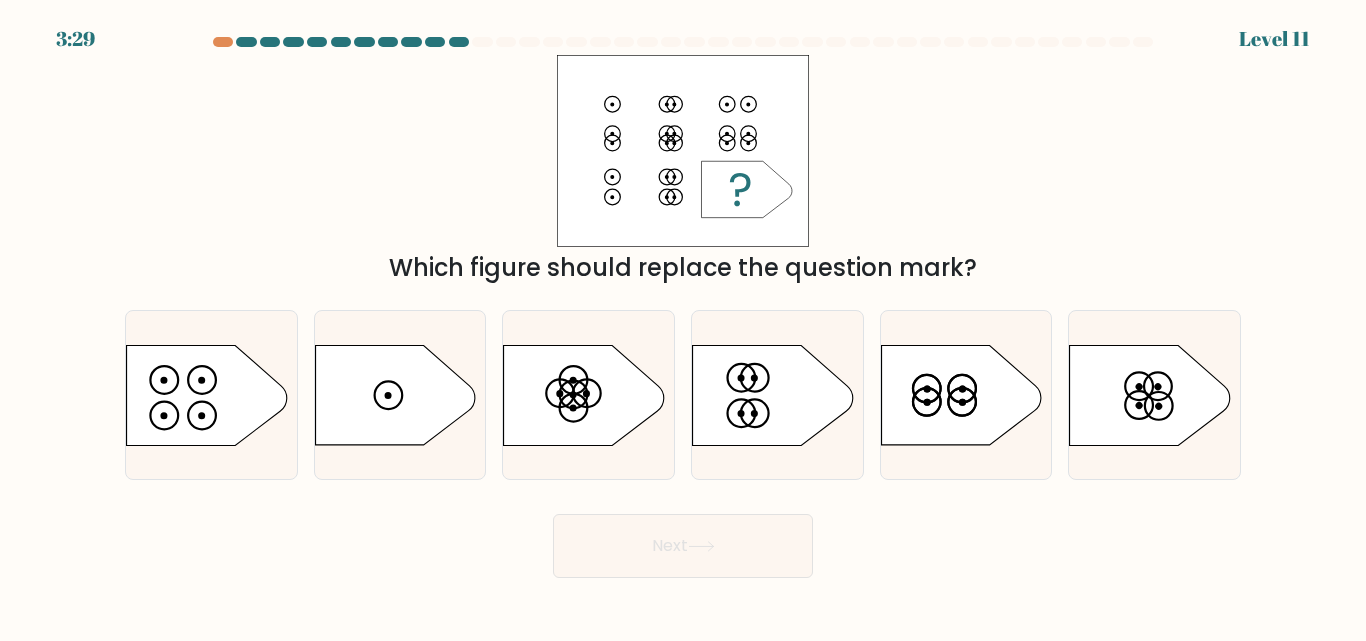 click on "Next" at bounding box center (683, 546) 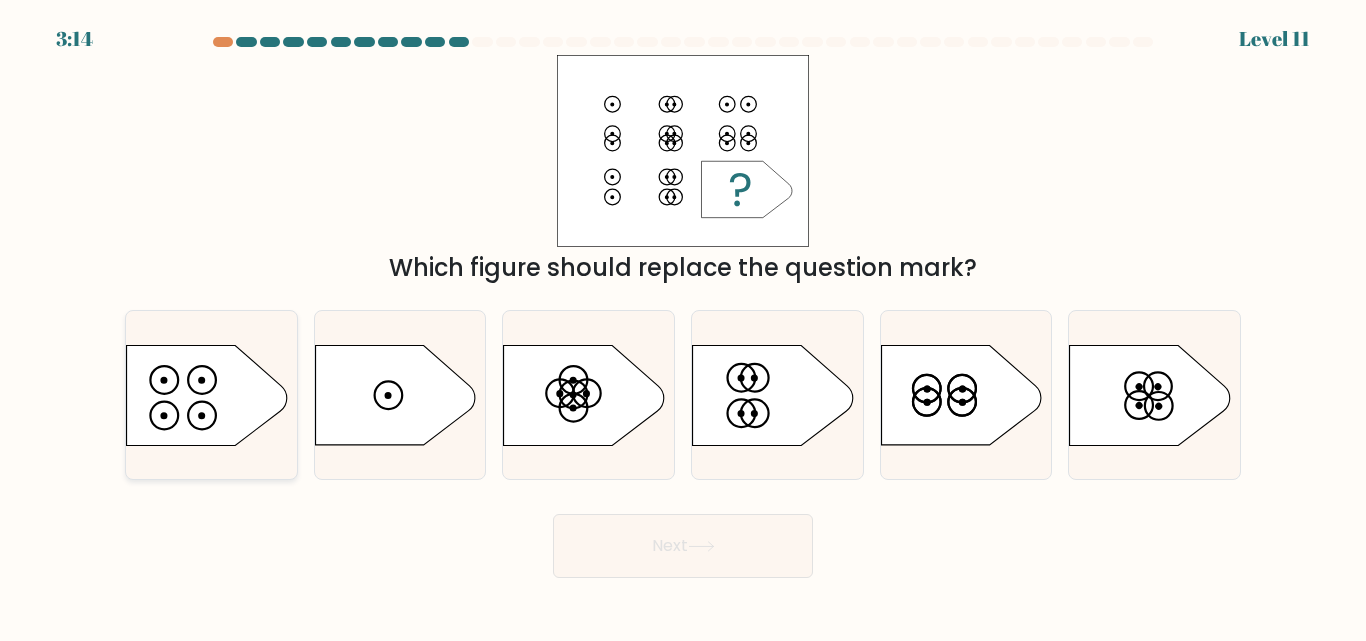click 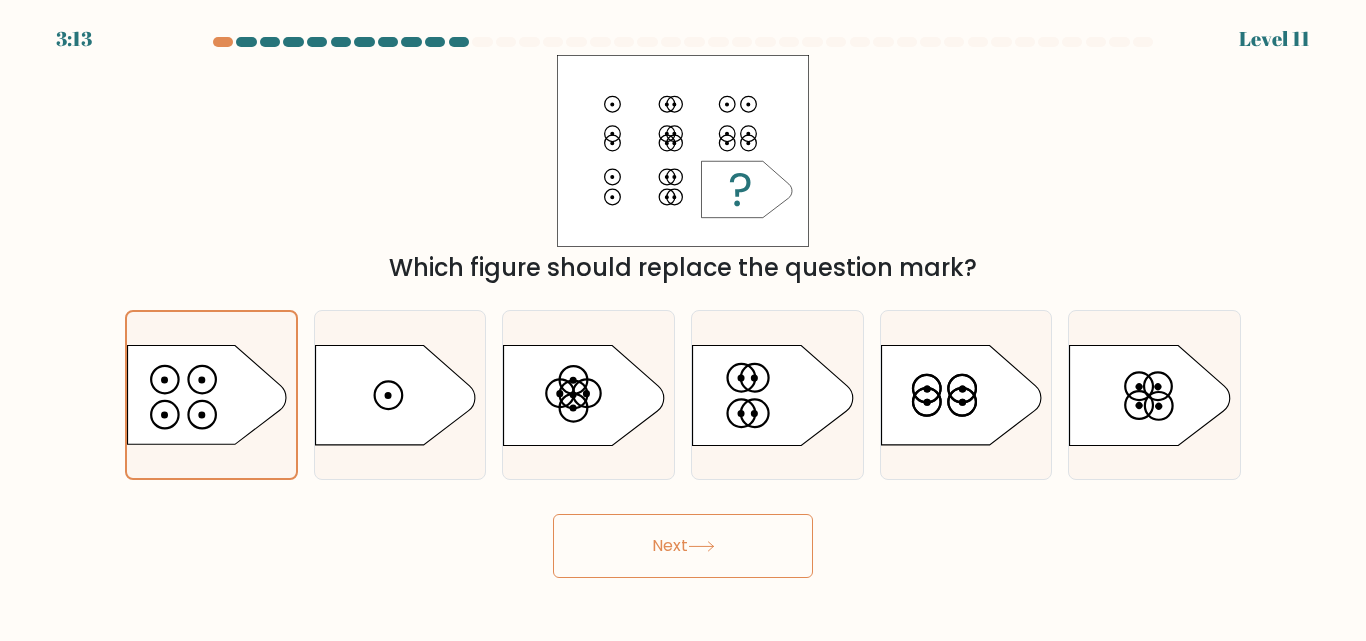 click on "Next" at bounding box center [683, 546] 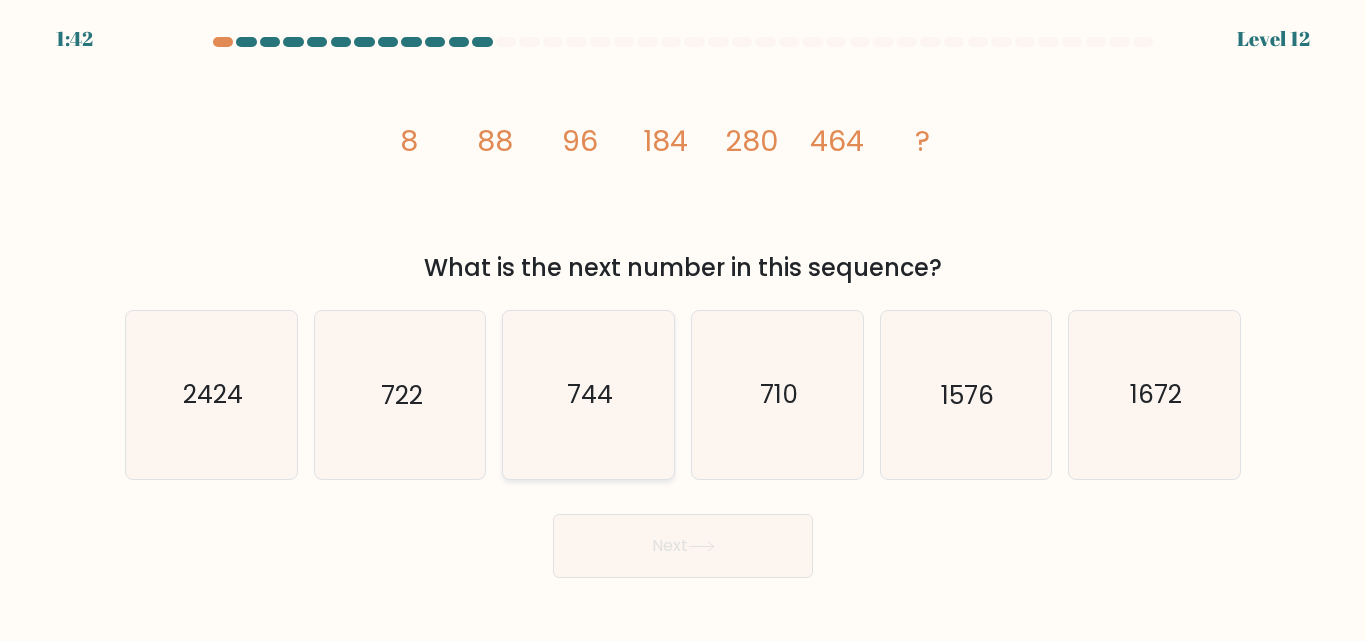 click on "744" 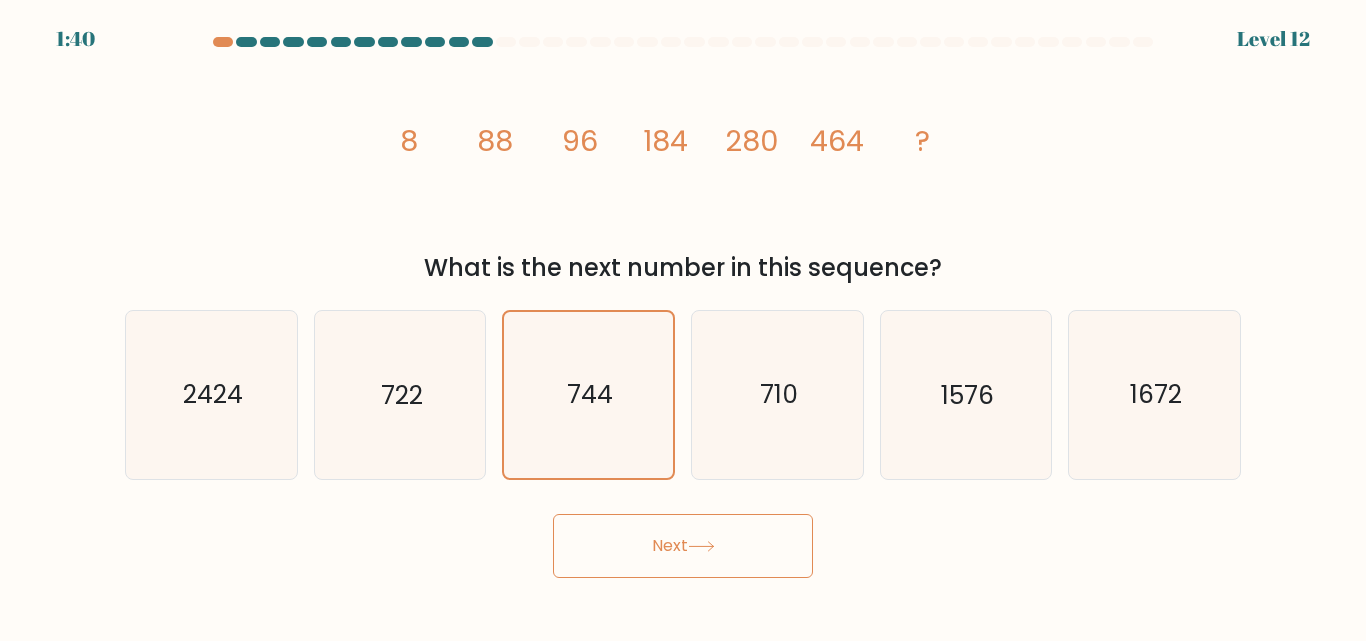 click on "Next" at bounding box center [683, 546] 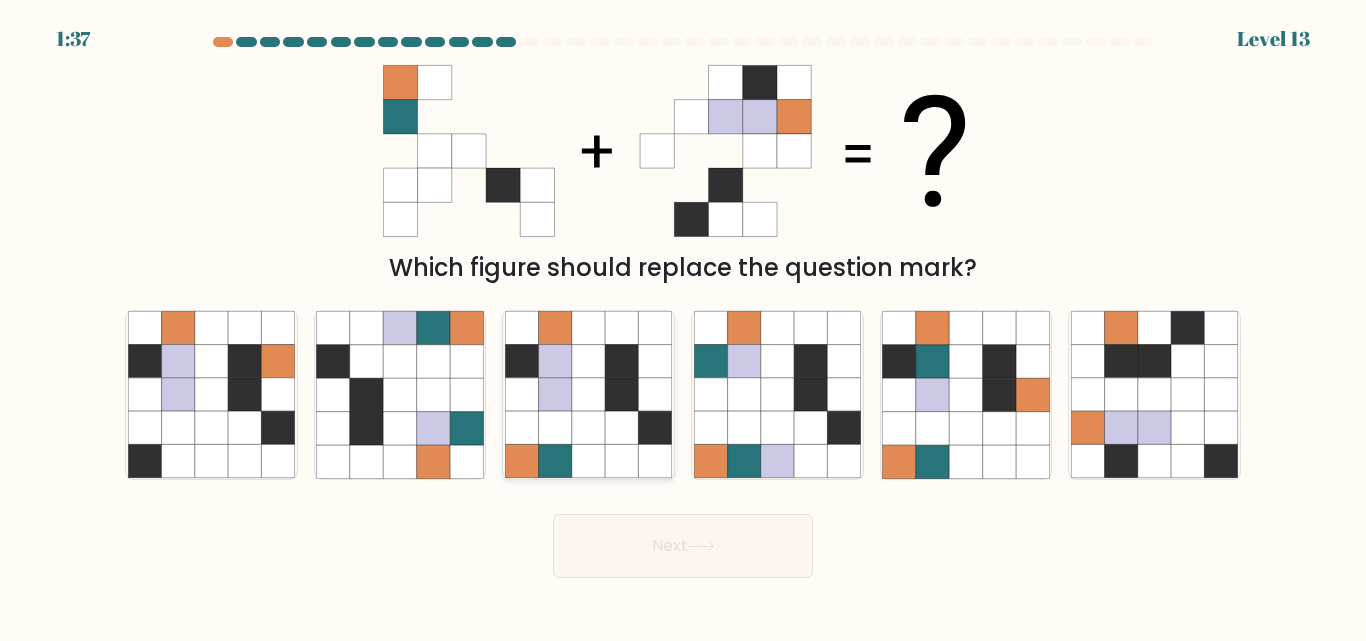 click 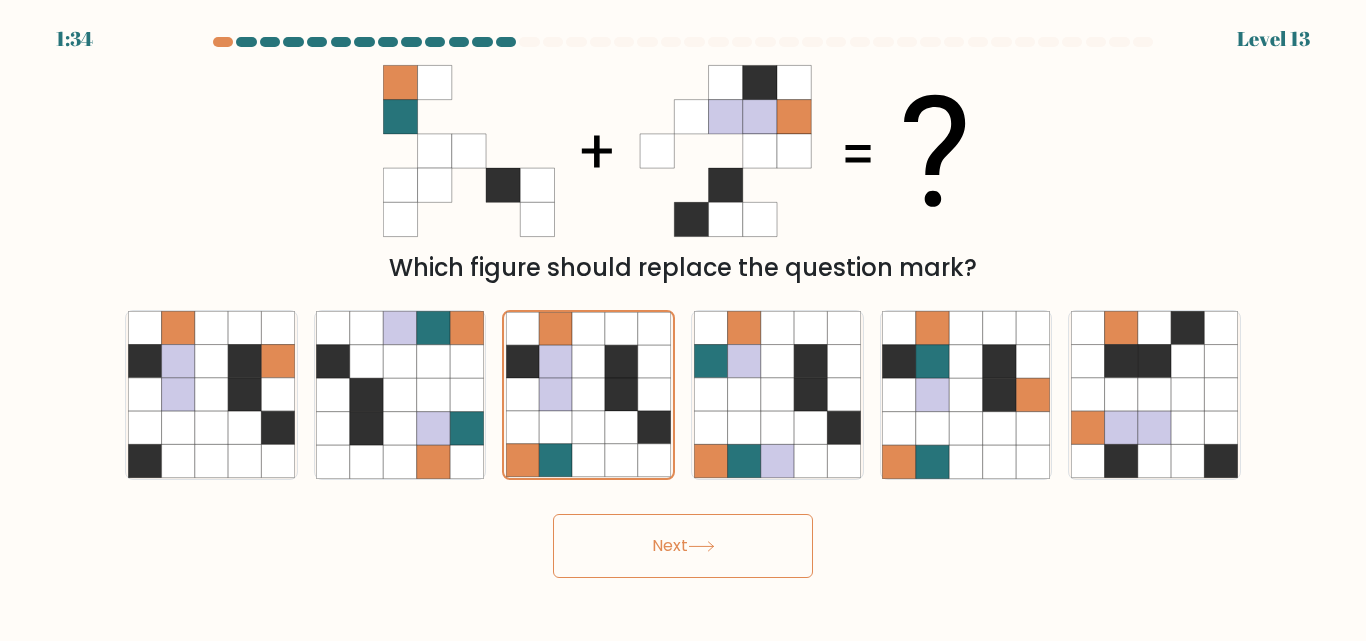 click on "1:34
Level 13" at bounding box center [683, 320] 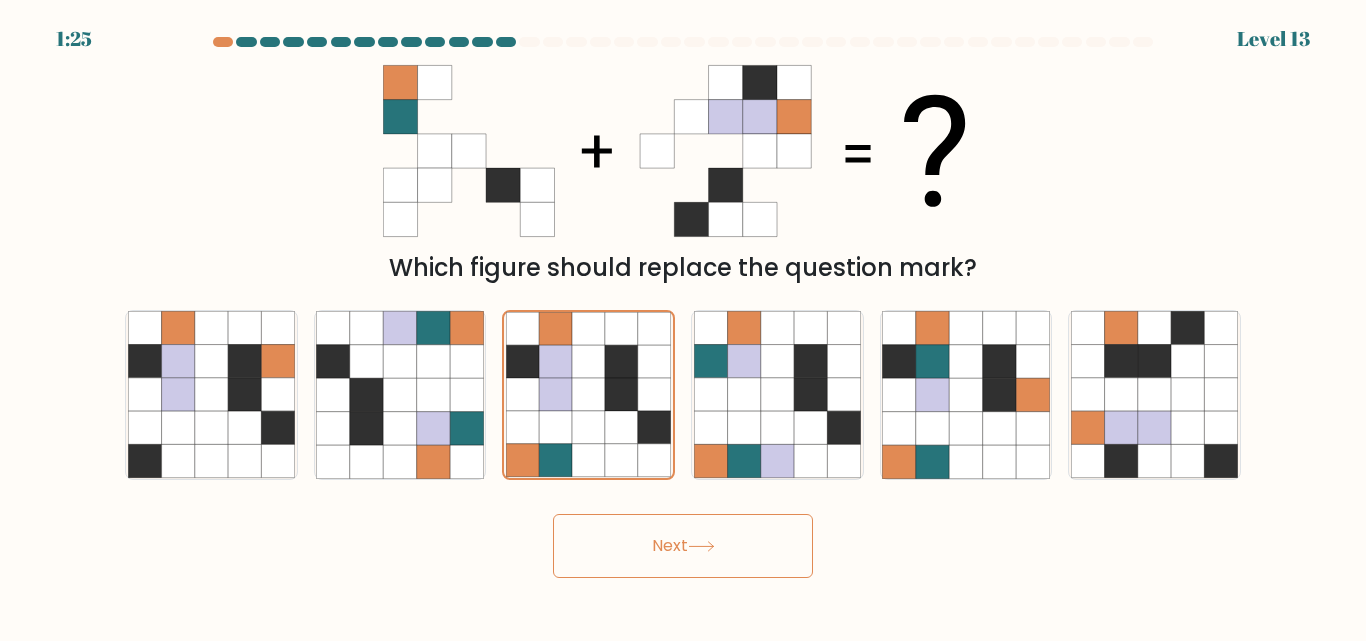 click on "Next" at bounding box center [683, 546] 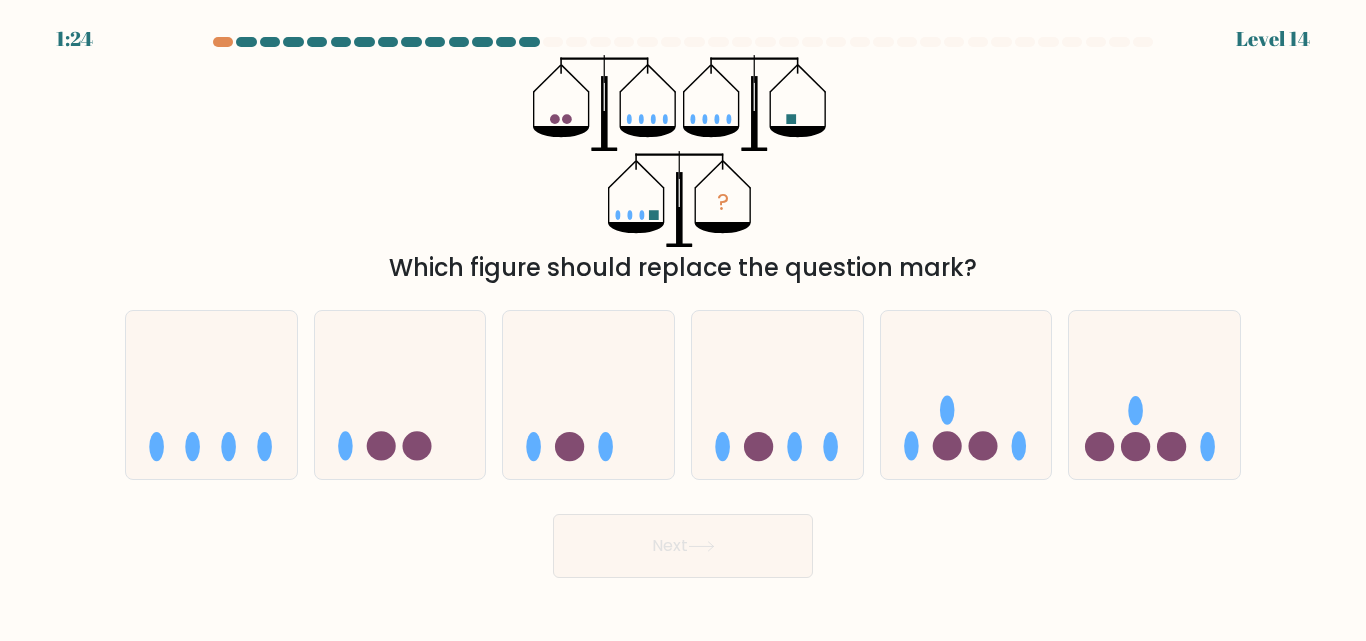 click on "Next" at bounding box center [683, 546] 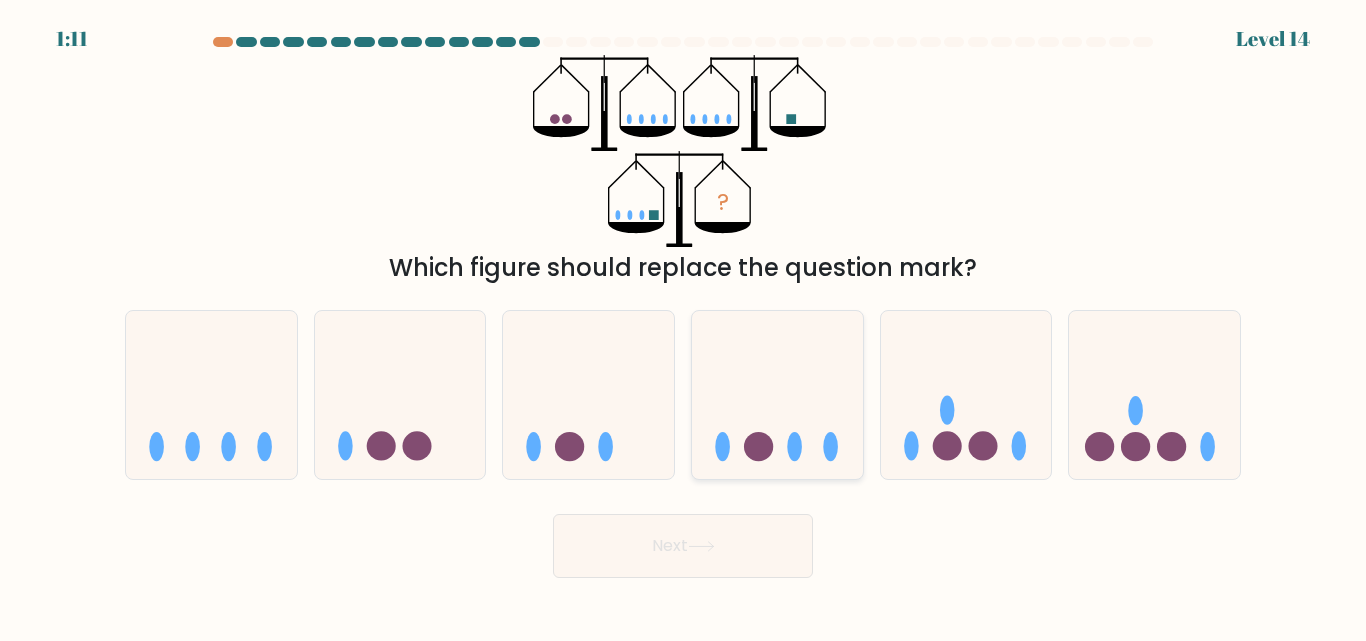 click 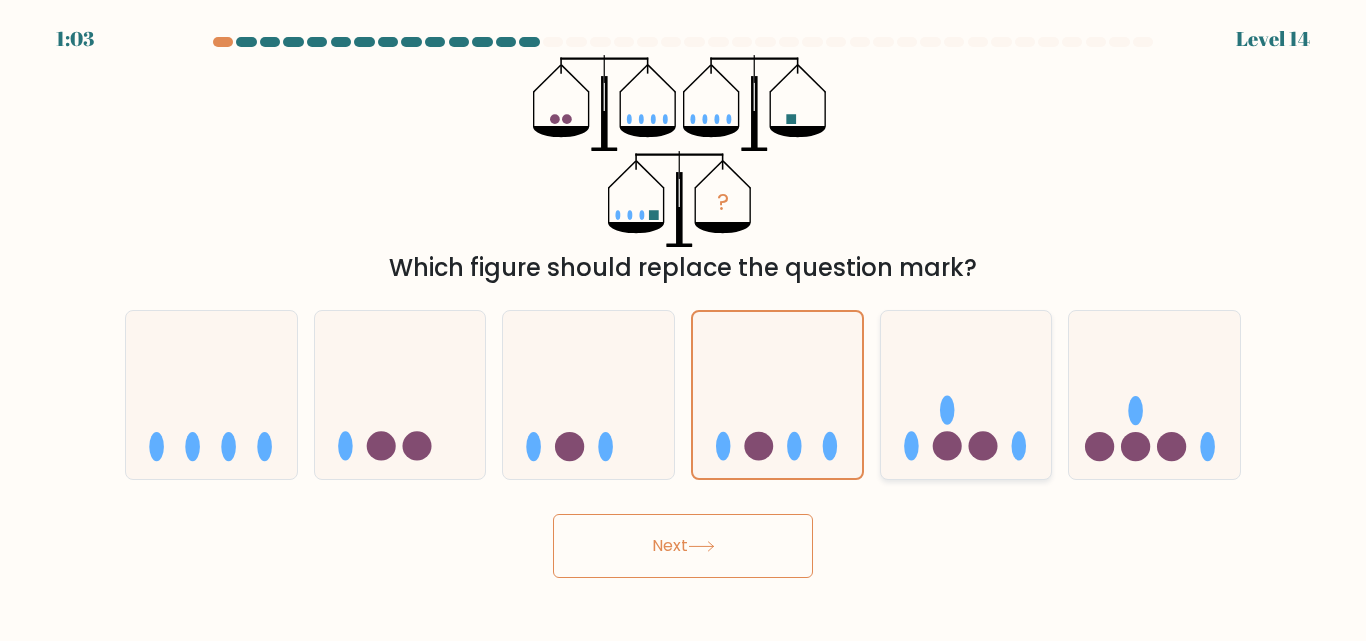 click 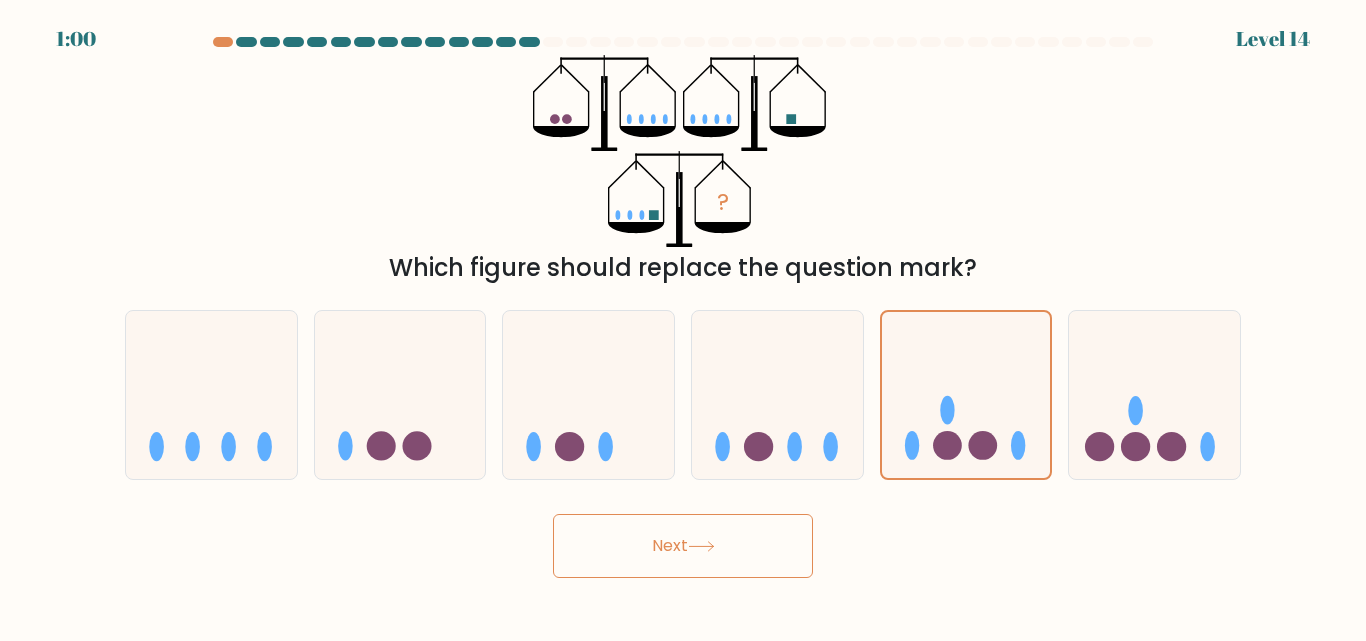 click on "Next" at bounding box center [683, 546] 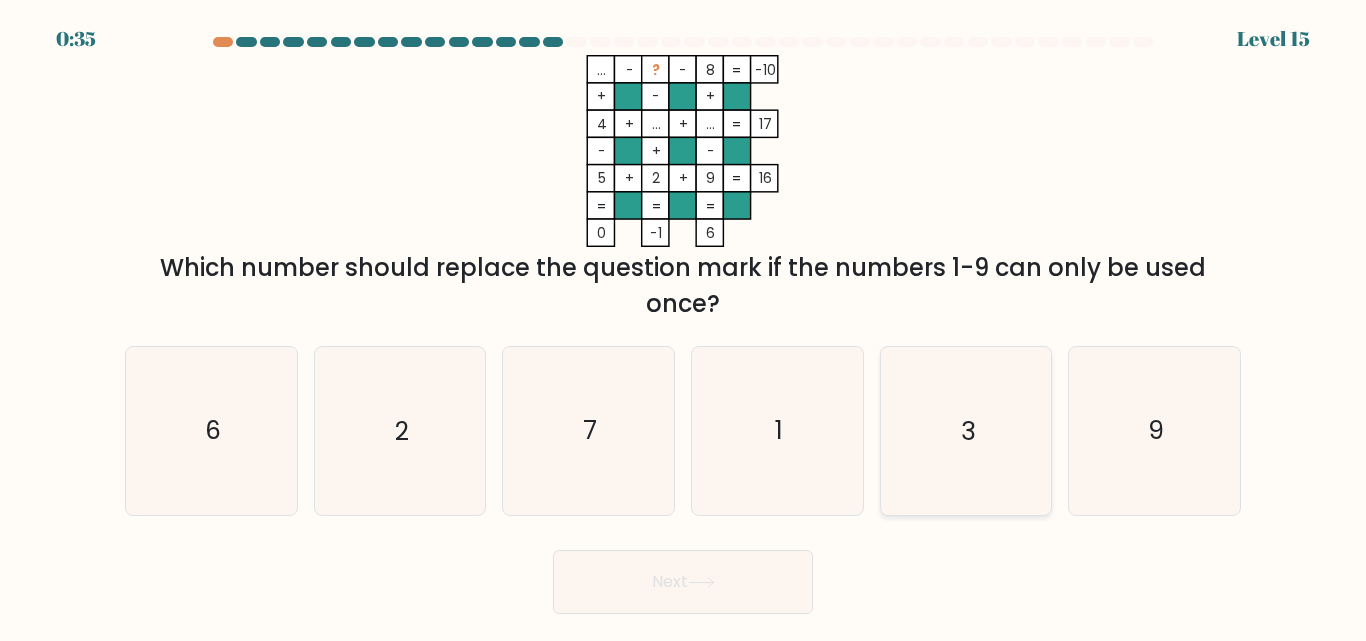 click on "3" 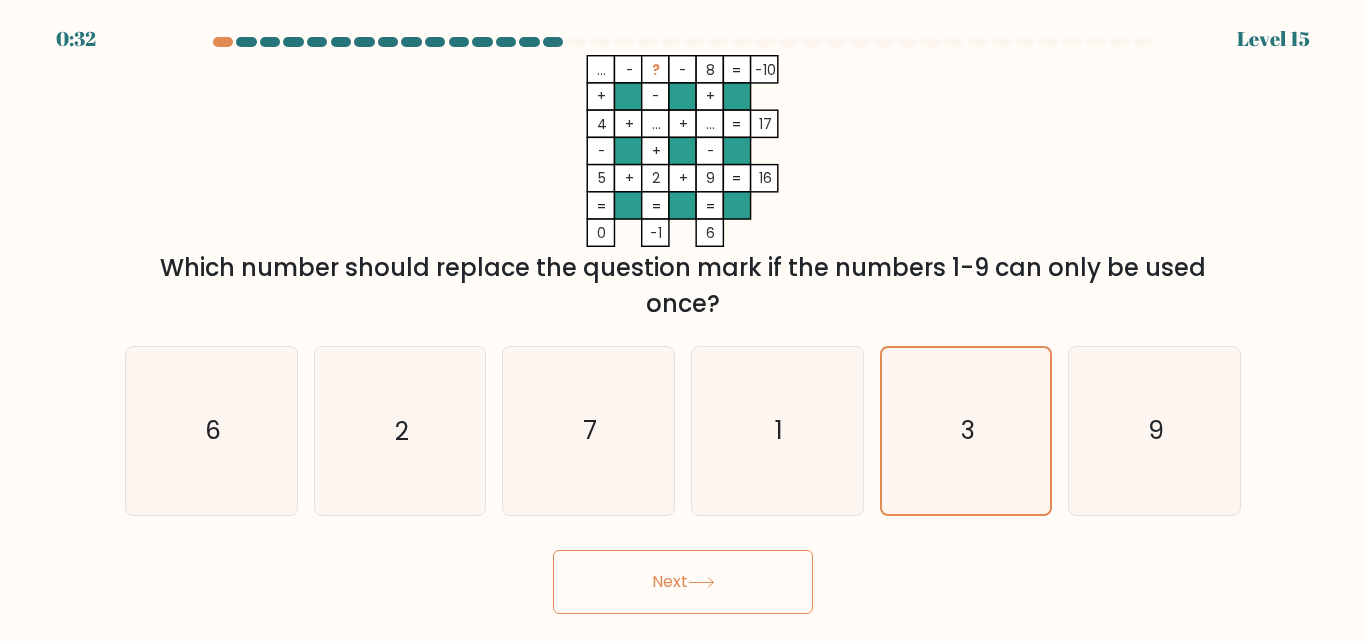 click on "Next" at bounding box center [683, 582] 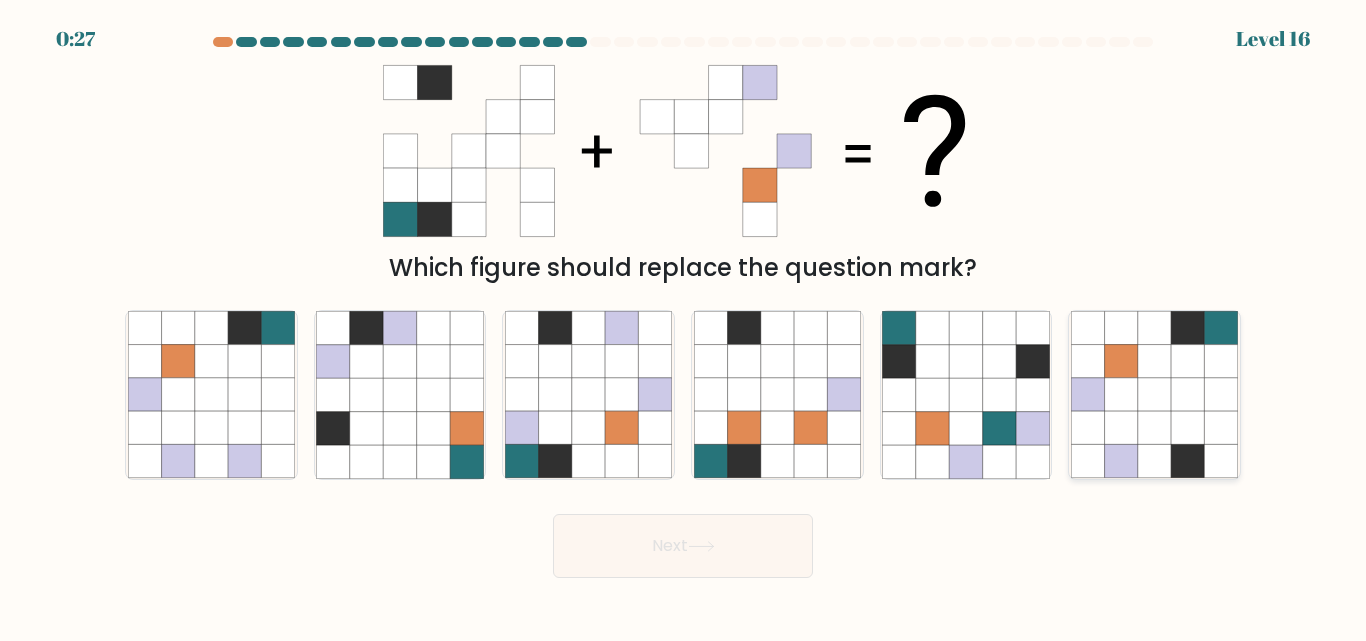 click 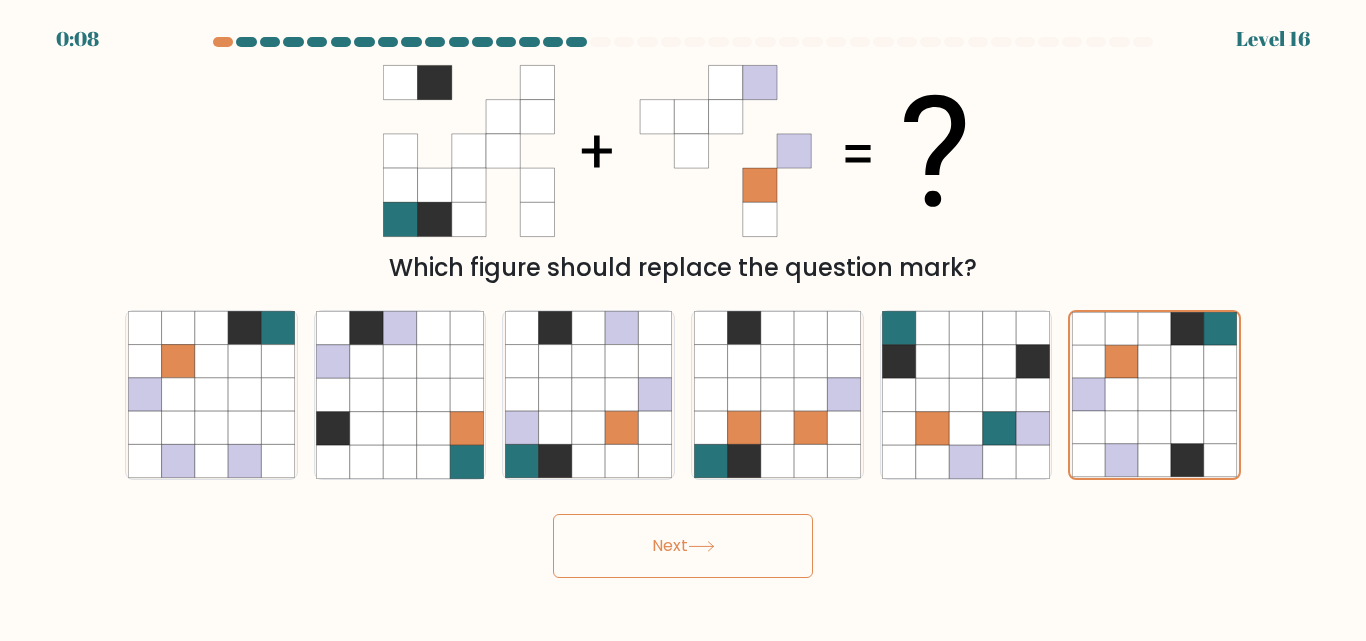click on "Next" at bounding box center (683, 546) 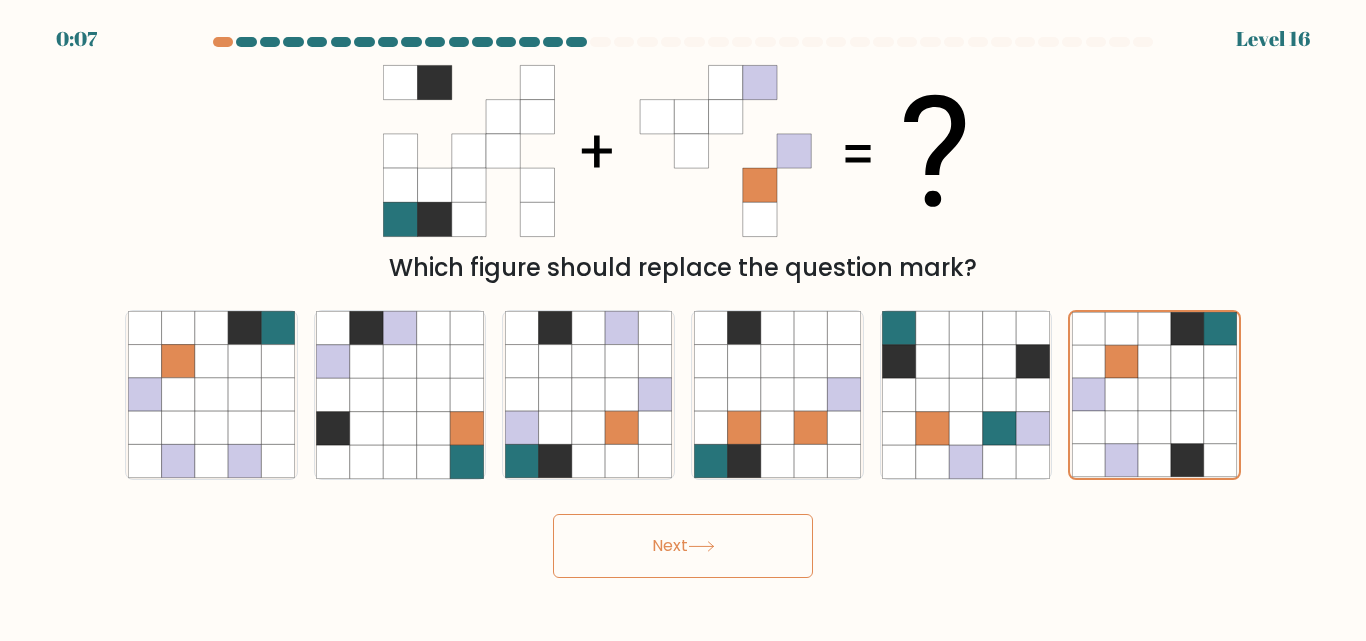 click on "Next" at bounding box center (683, 546) 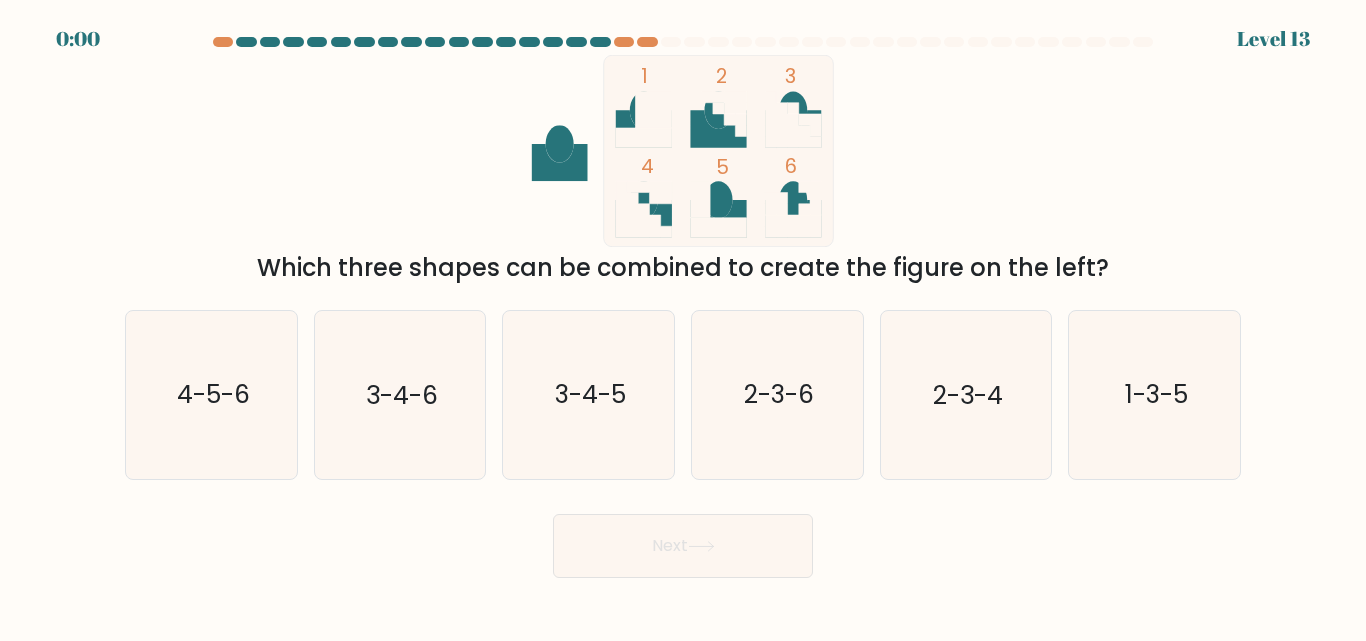 scroll, scrollTop: 0, scrollLeft: 0, axis: both 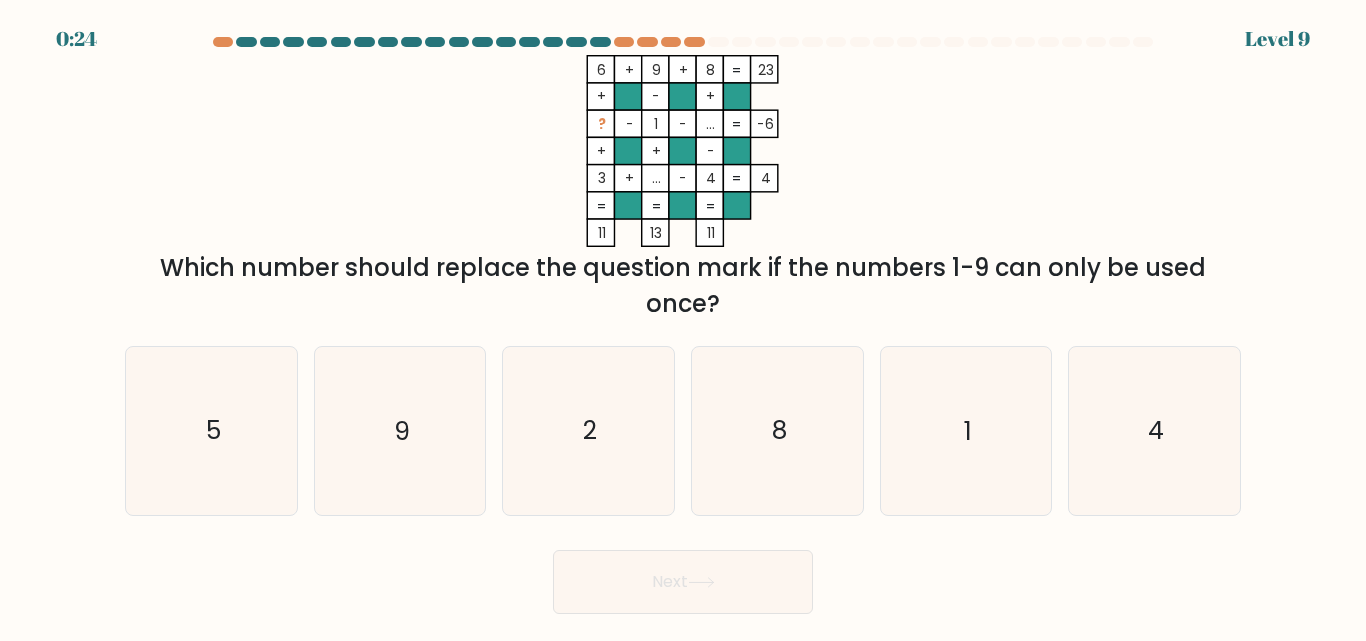 drag, startPoint x: 0, startPoint y: 0, endPoint x: 862, endPoint y: 44, distance: 863.12225 